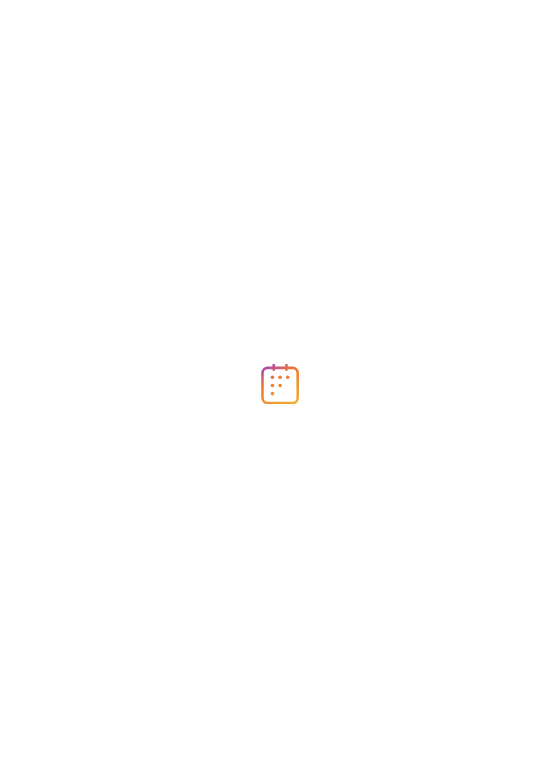 scroll, scrollTop: 0, scrollLeft: 0, axis: both 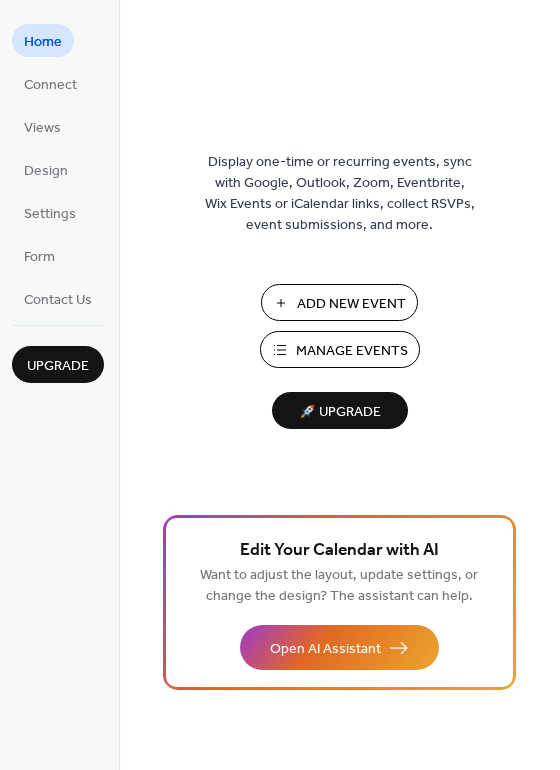click on "Add New Event" at bounding box center [351, 304] 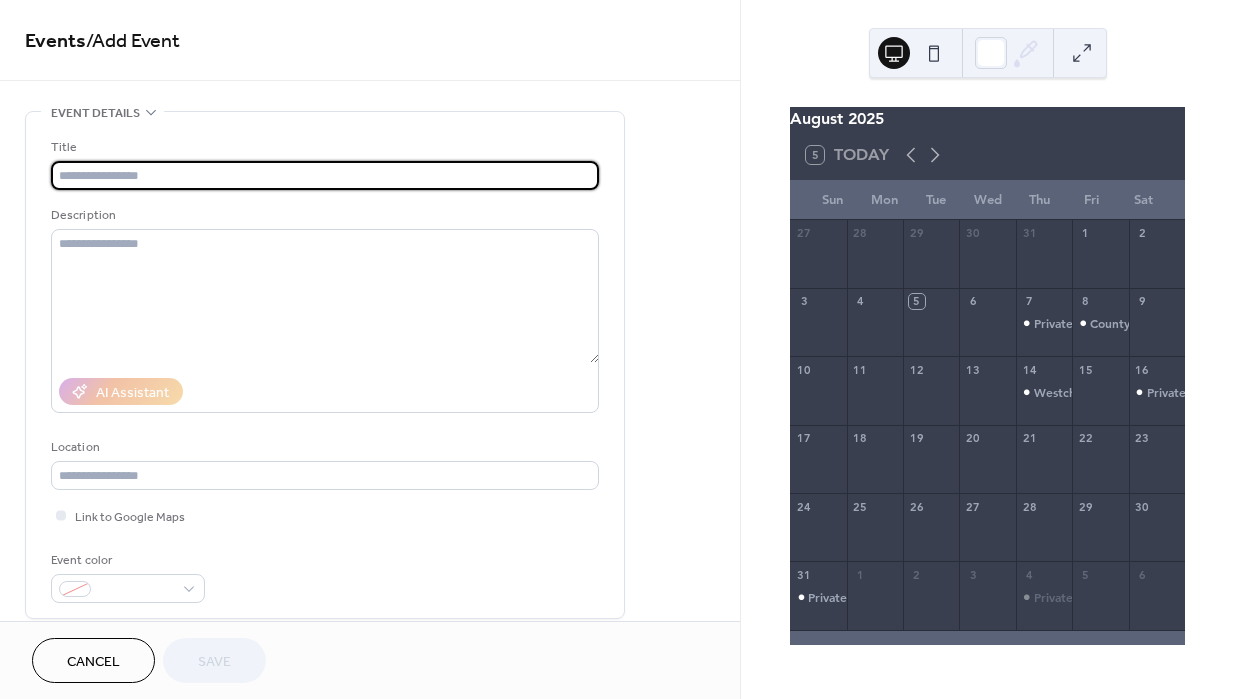 scroll, scrollTop: 0, scrollLeft: 0, axis: both 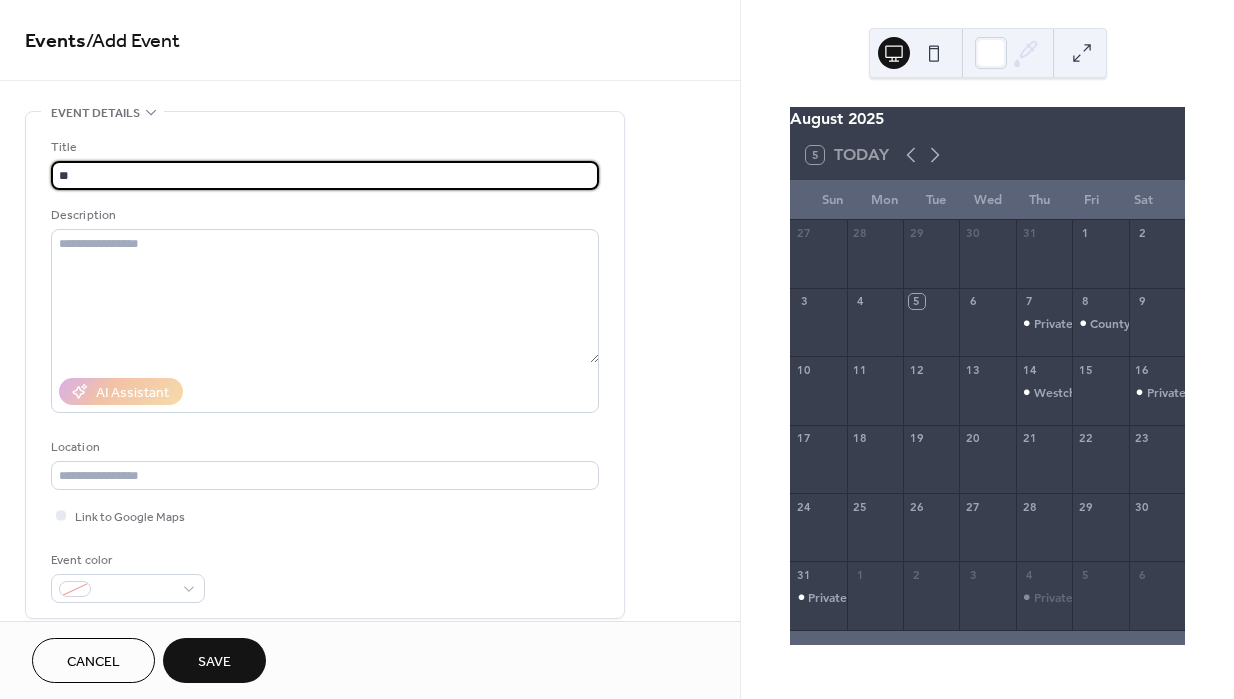 type on "*" 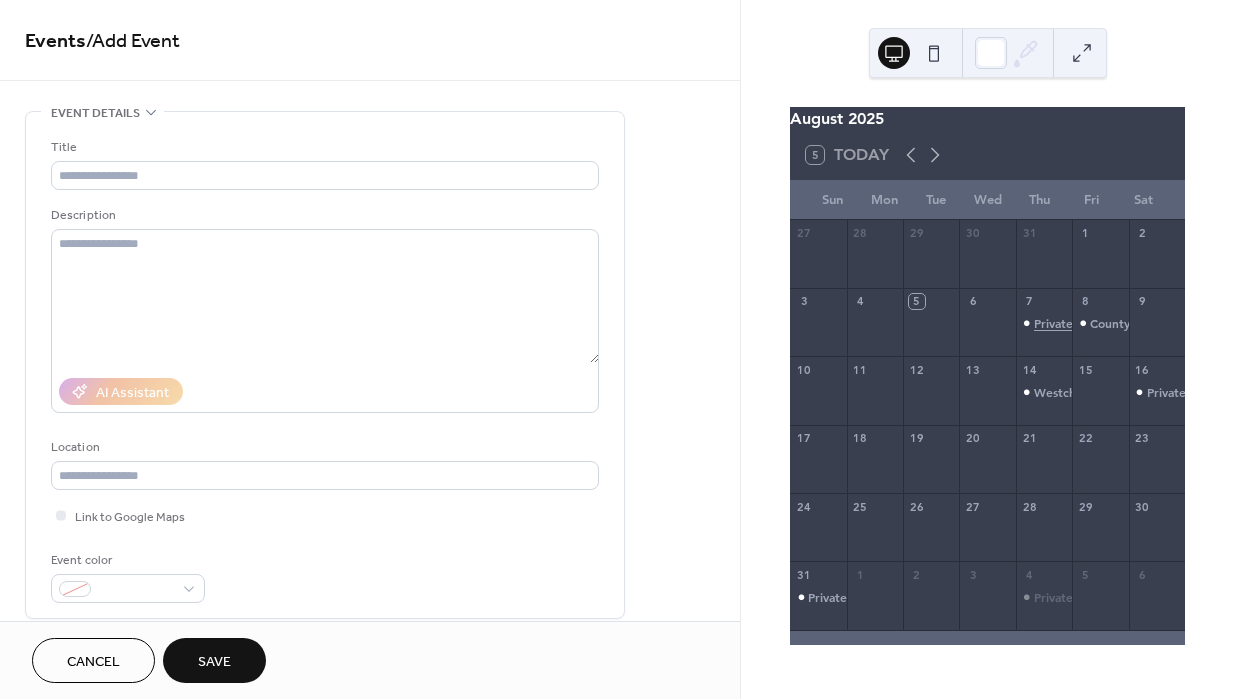 click on "Private - [CITY], [STATE]" at bounding box center [1100, 323] 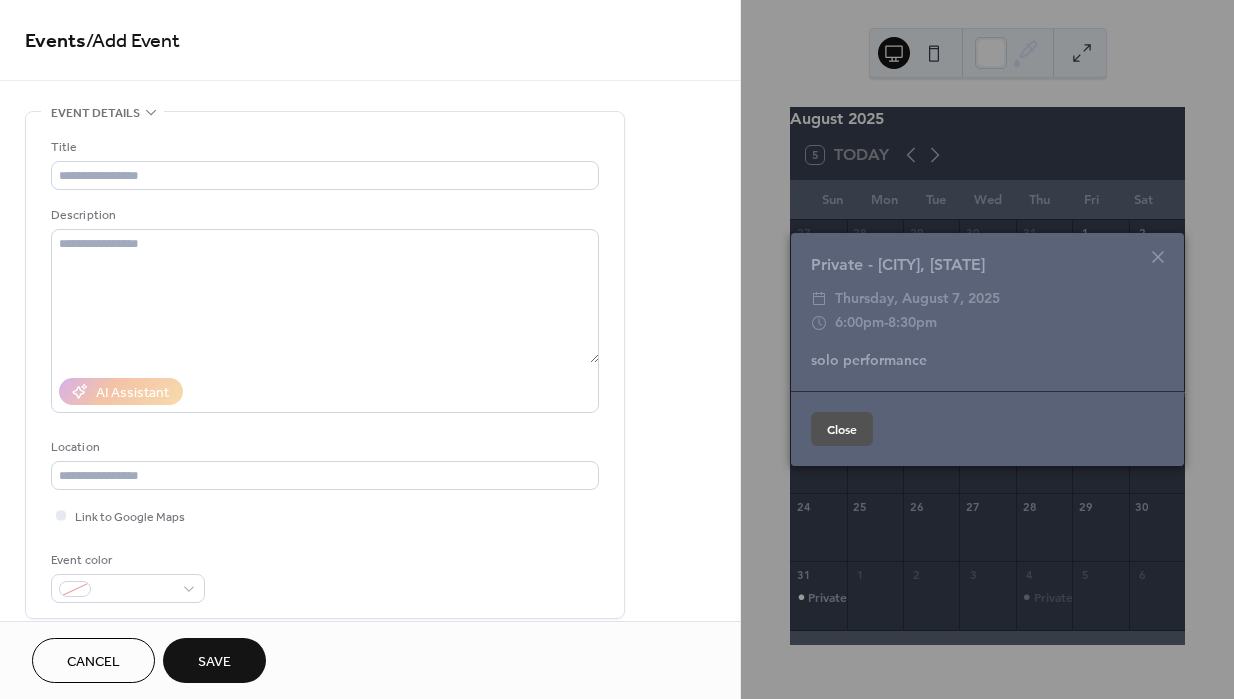 click on "Title Description AI Assistant Location Link to Google Maps Event color" at bounding box center (325, 365) 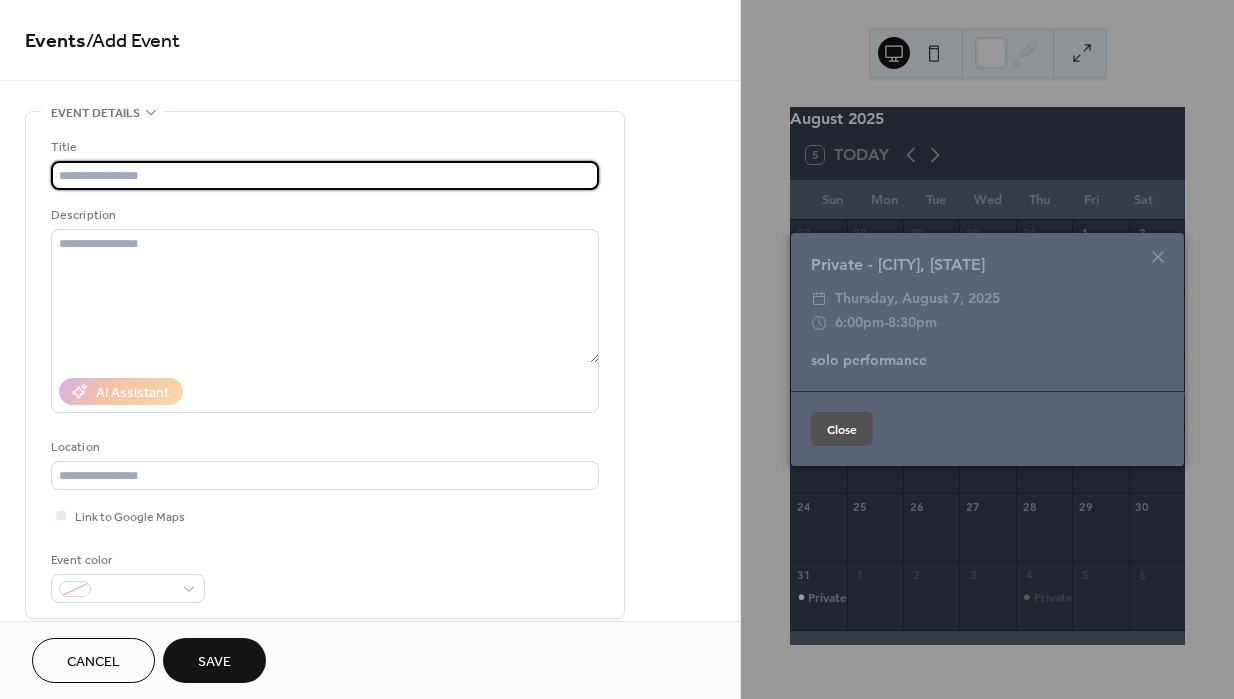 click at bounding box center (325, 175) 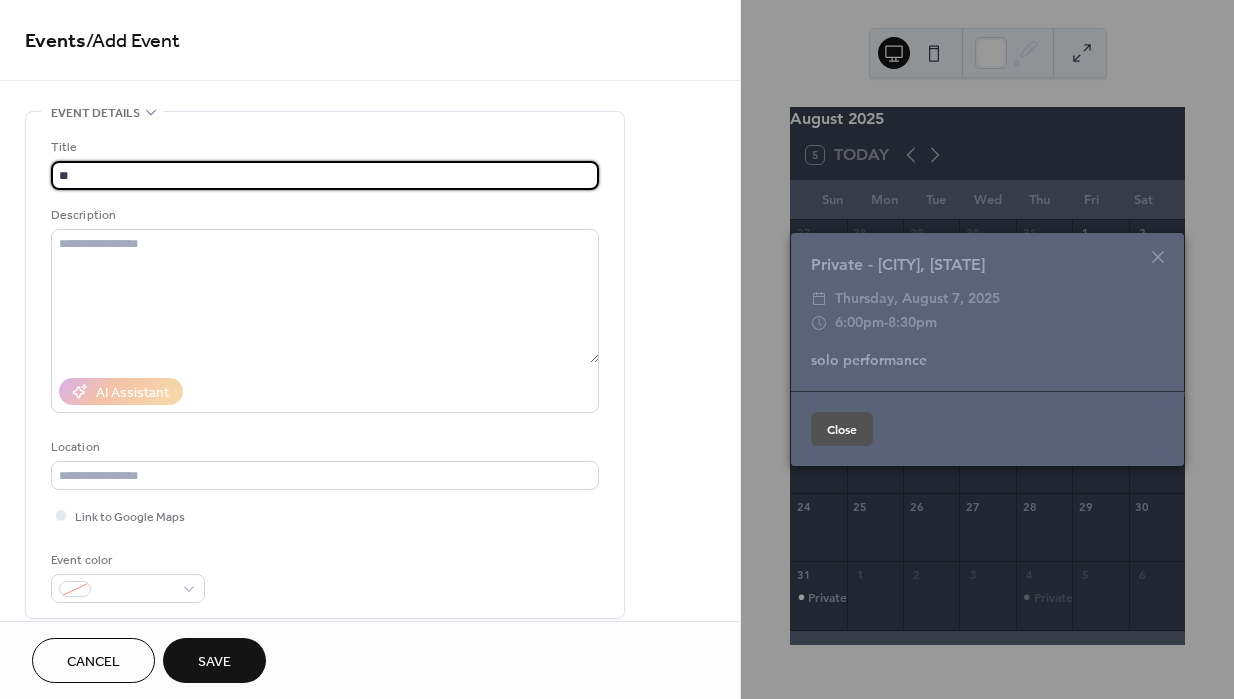 type on "*" 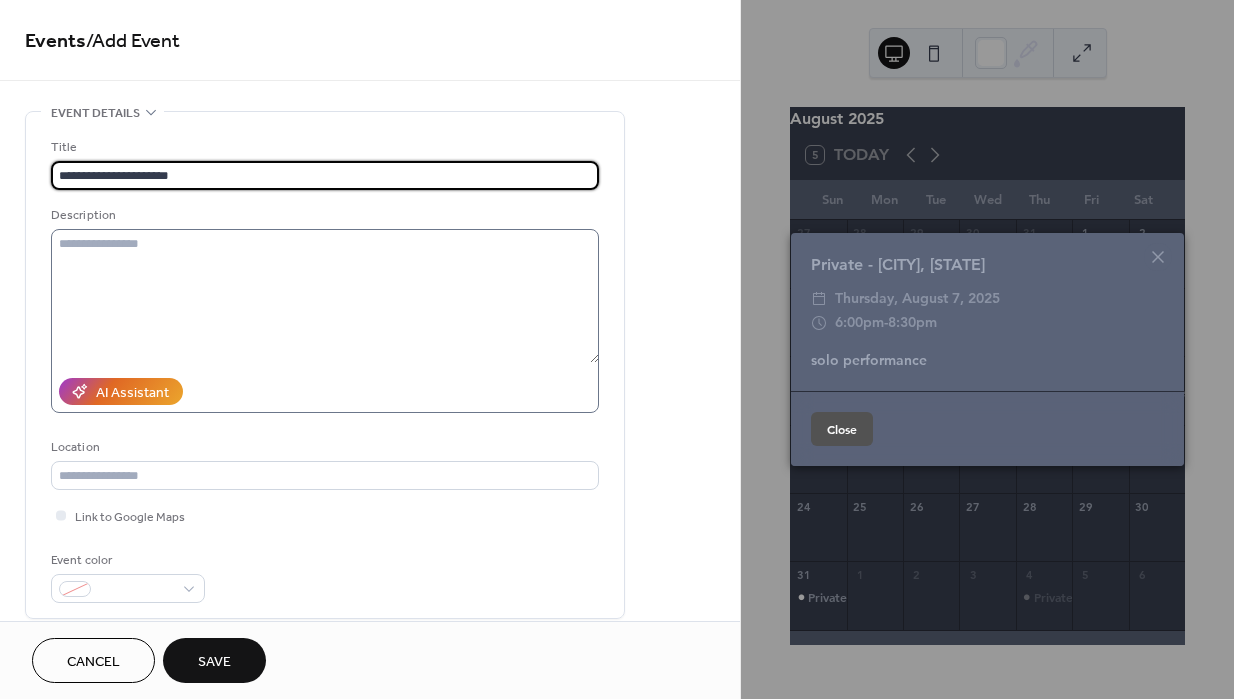 type on "**********" 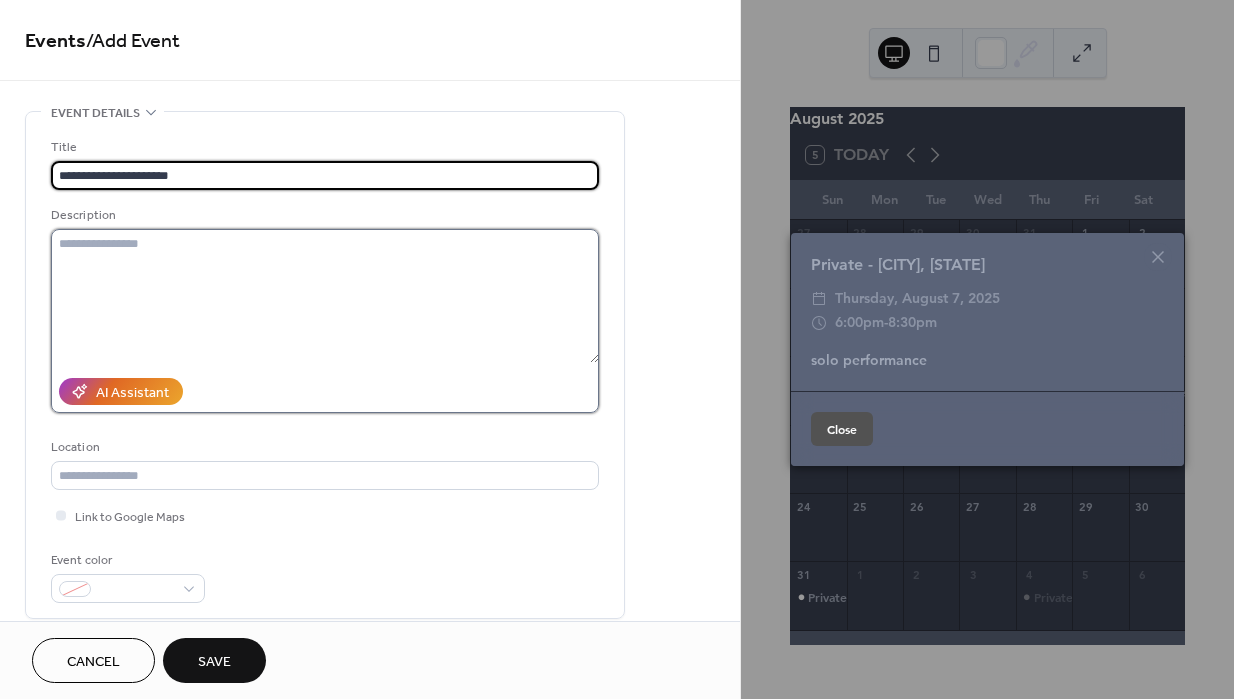 click at bounding box center [325, 296] 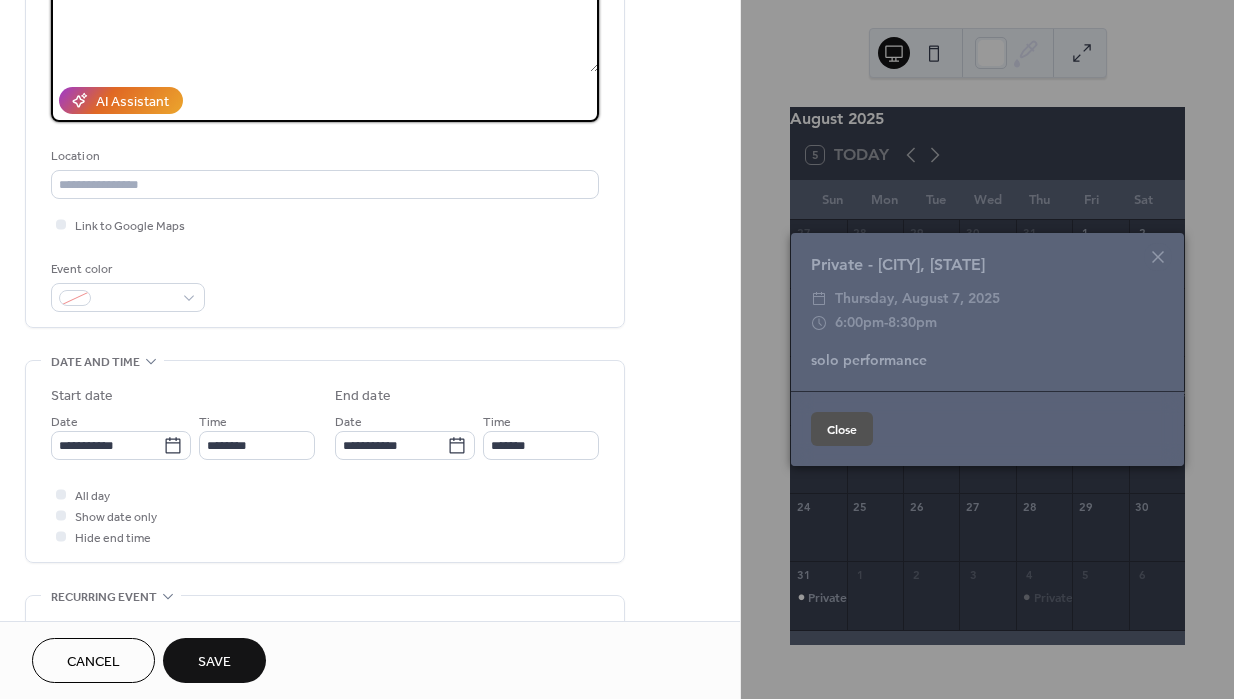 scroll, scrollTop: 444, scrollLeft: 0, axis: vertical 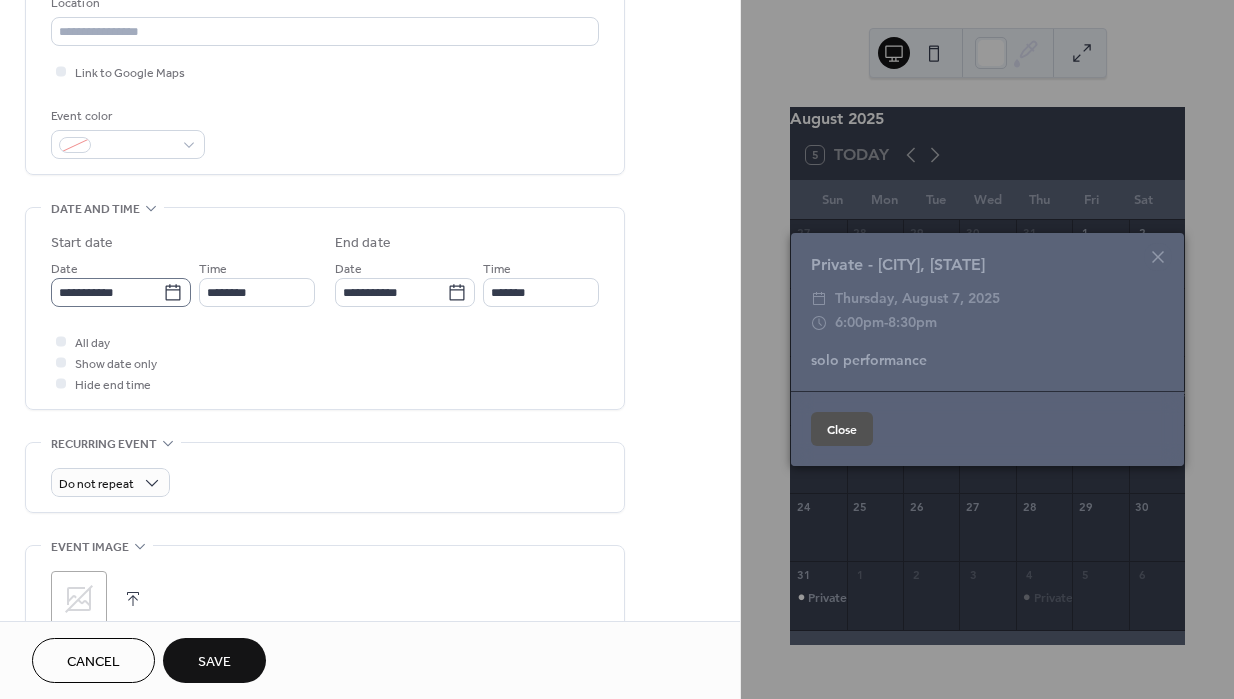 type on "**********" 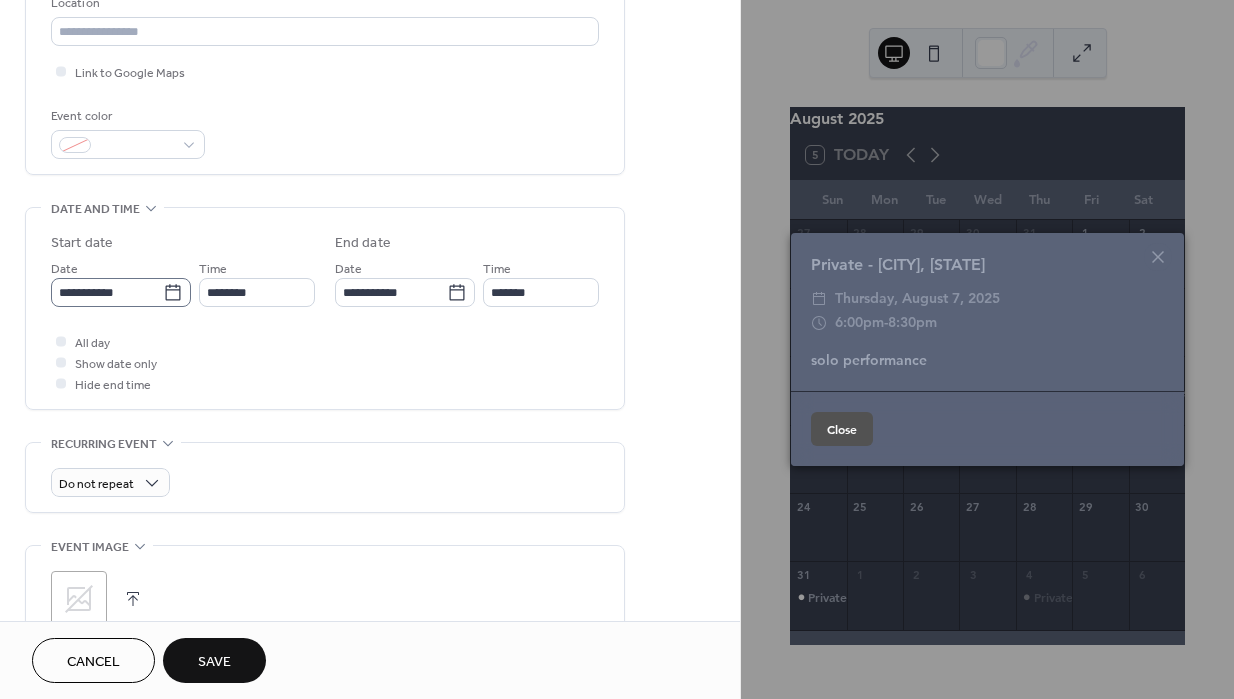 click 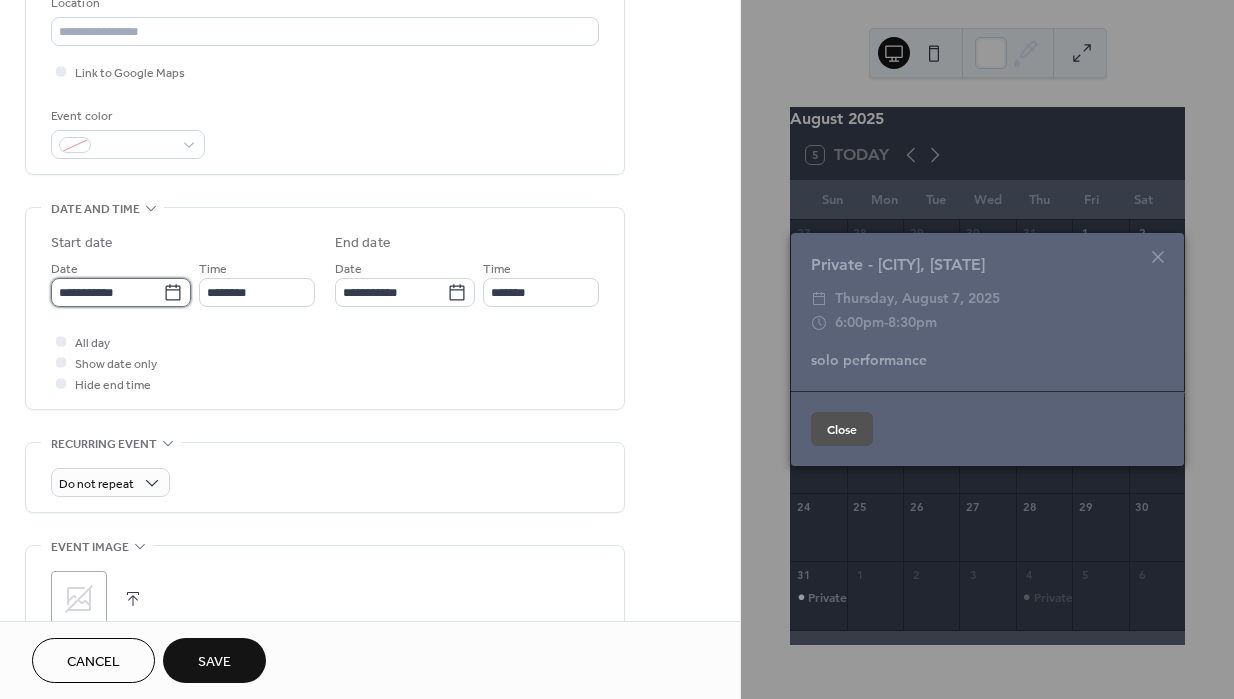 click on "**********" at bounding box center [107, 292] 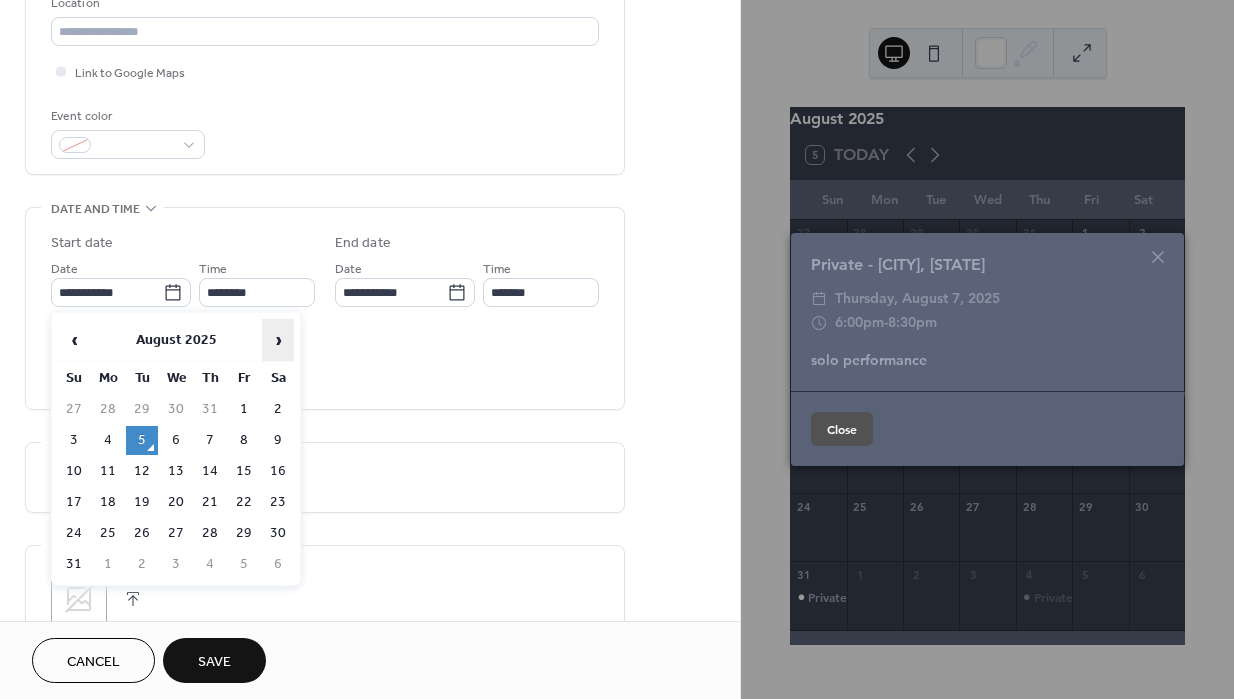 click on "›" at bounding box center (278, 340) 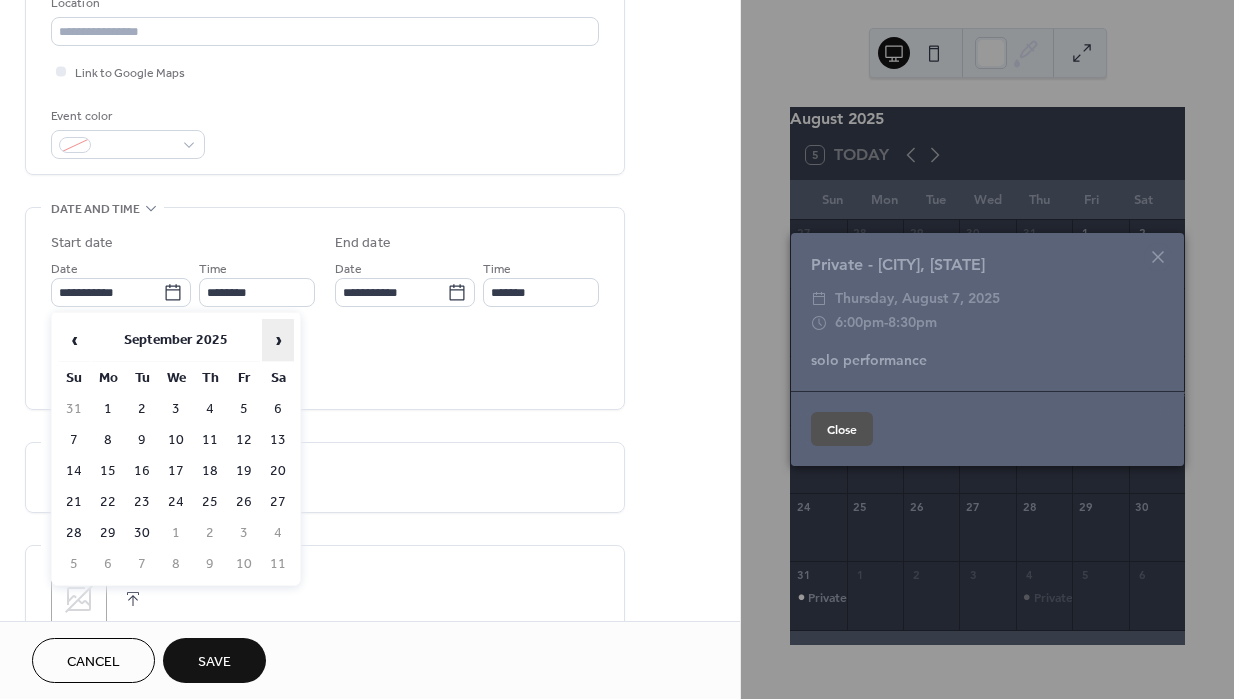 click on "›" at bounding box center [278, 340] 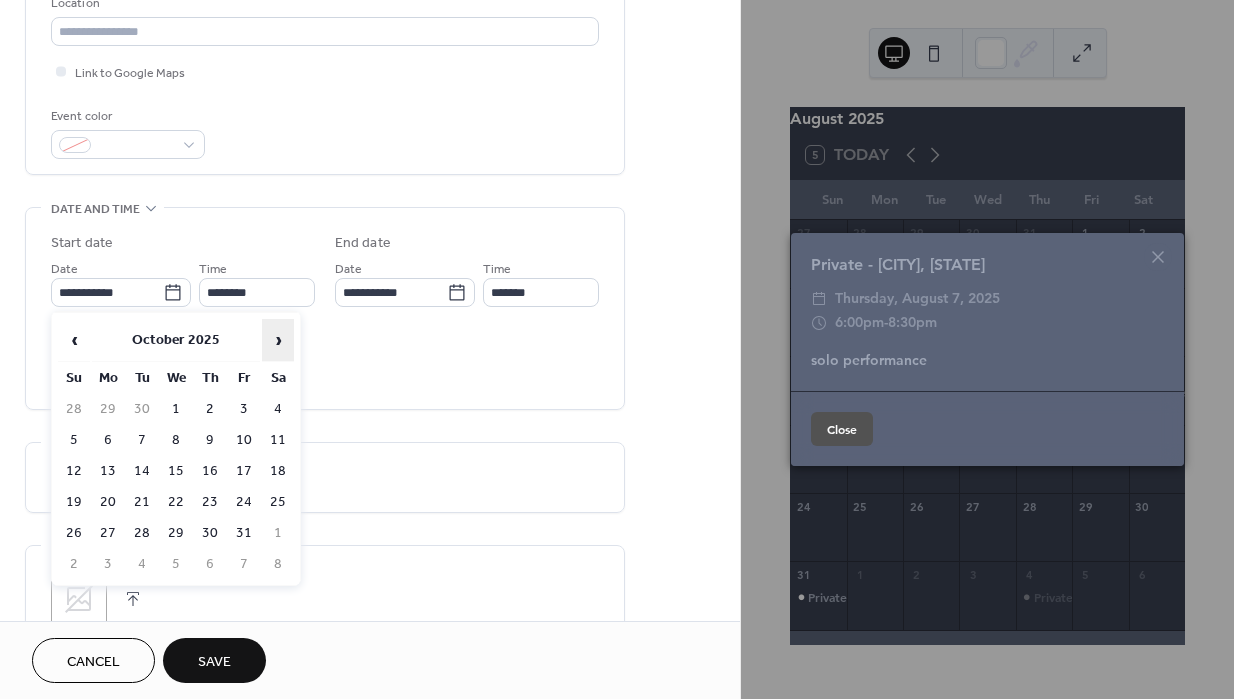 click on "›" at bounding box center [278, 340] 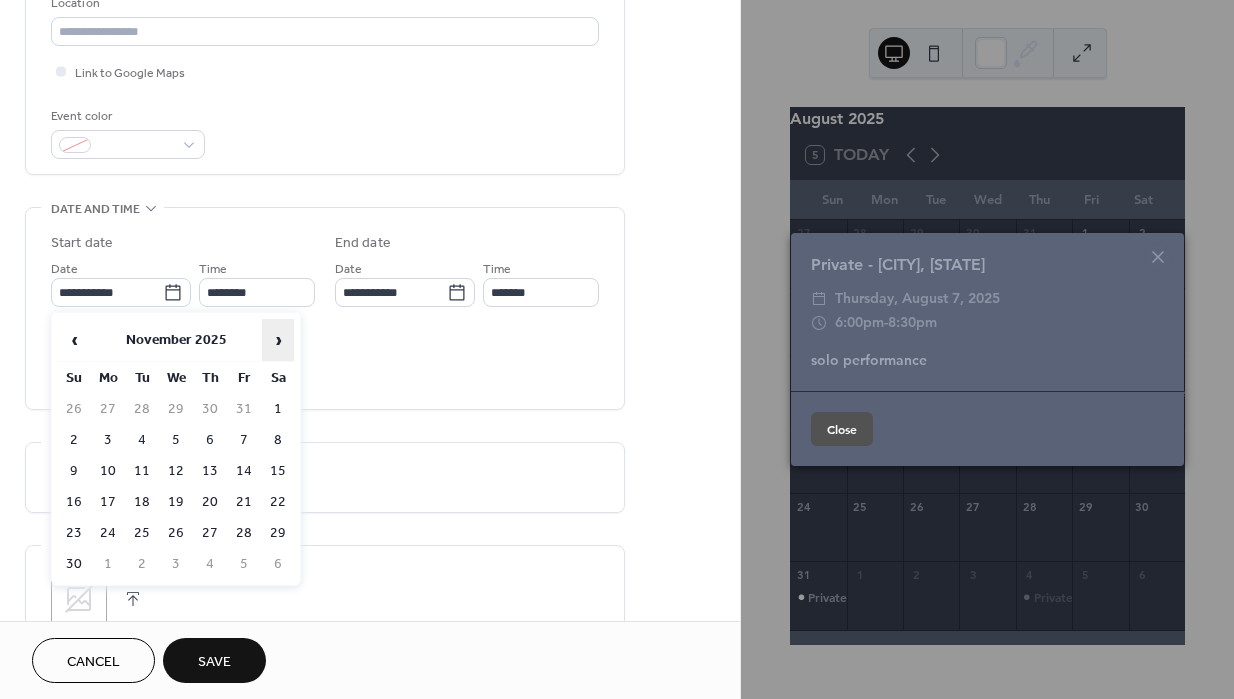 click on "›" at bounding box center (278, 340) 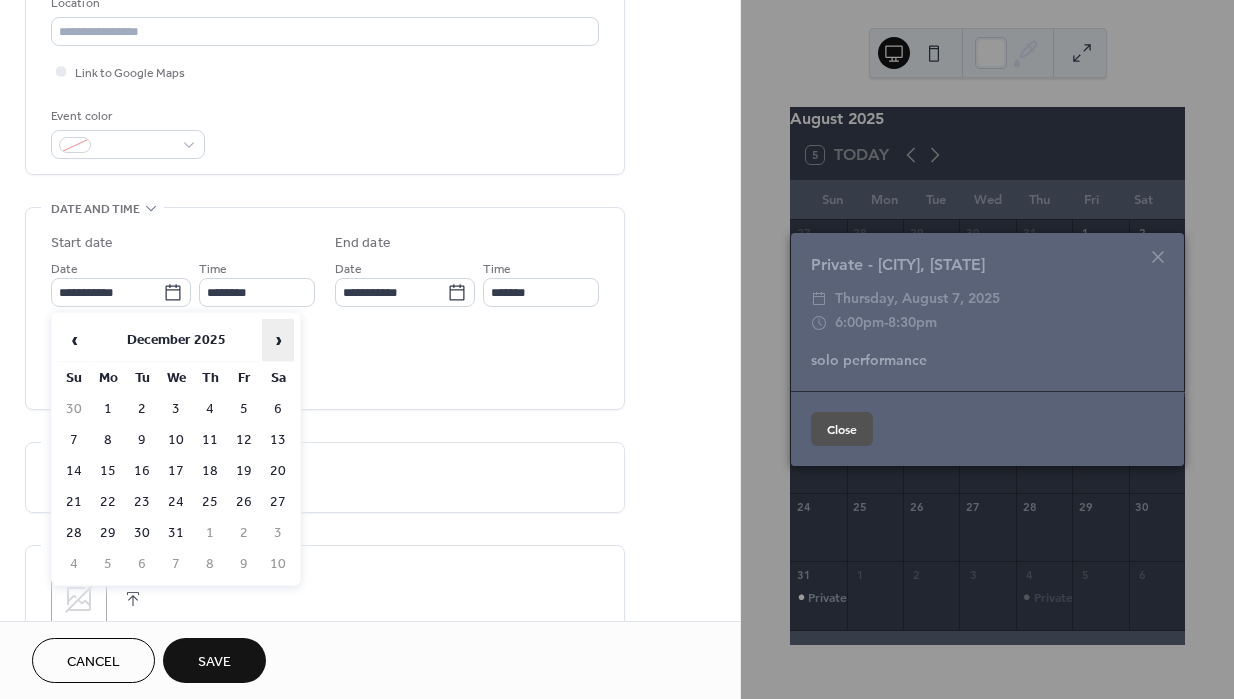 click on "›" at bounding box center [278, 340] 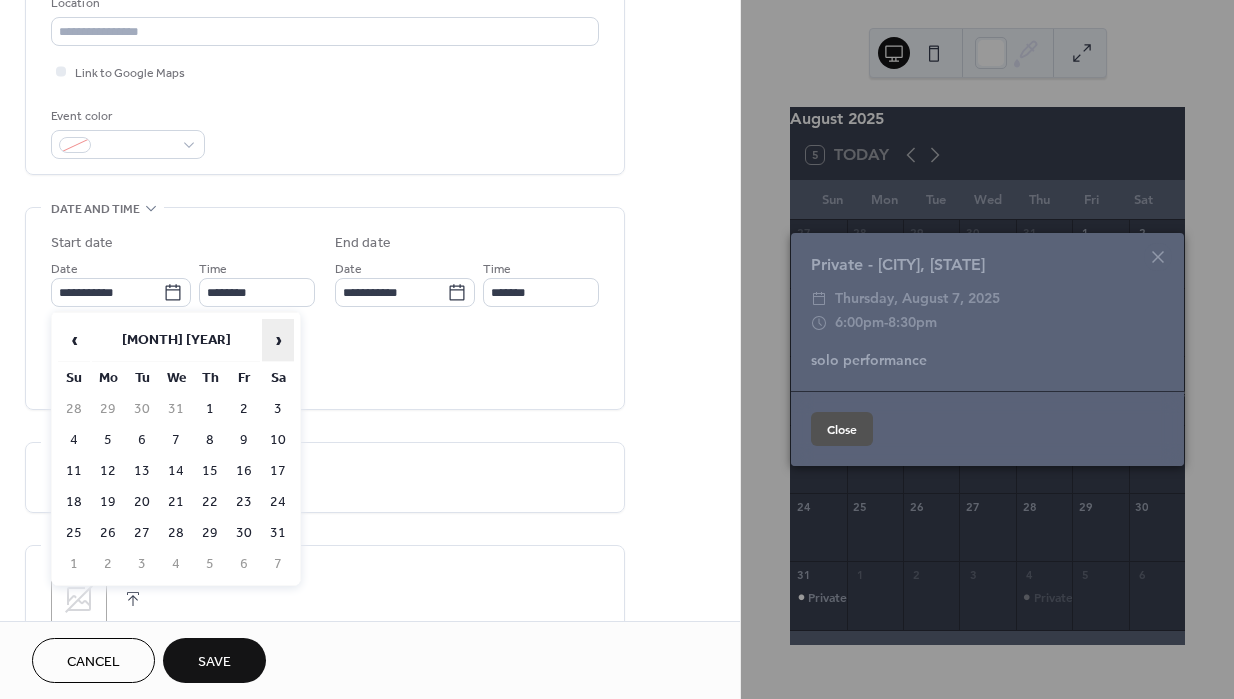 click on "›" at bounding box center (278, 340) 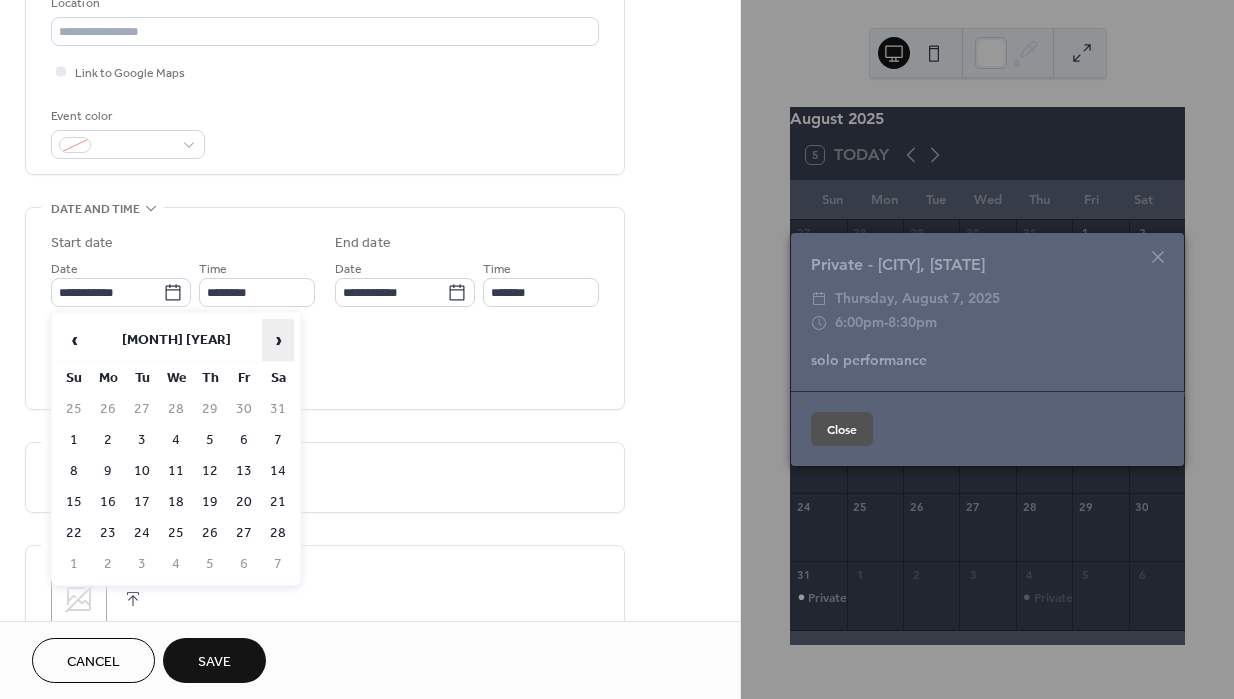 click on "›" at bounding box center (278, 340) 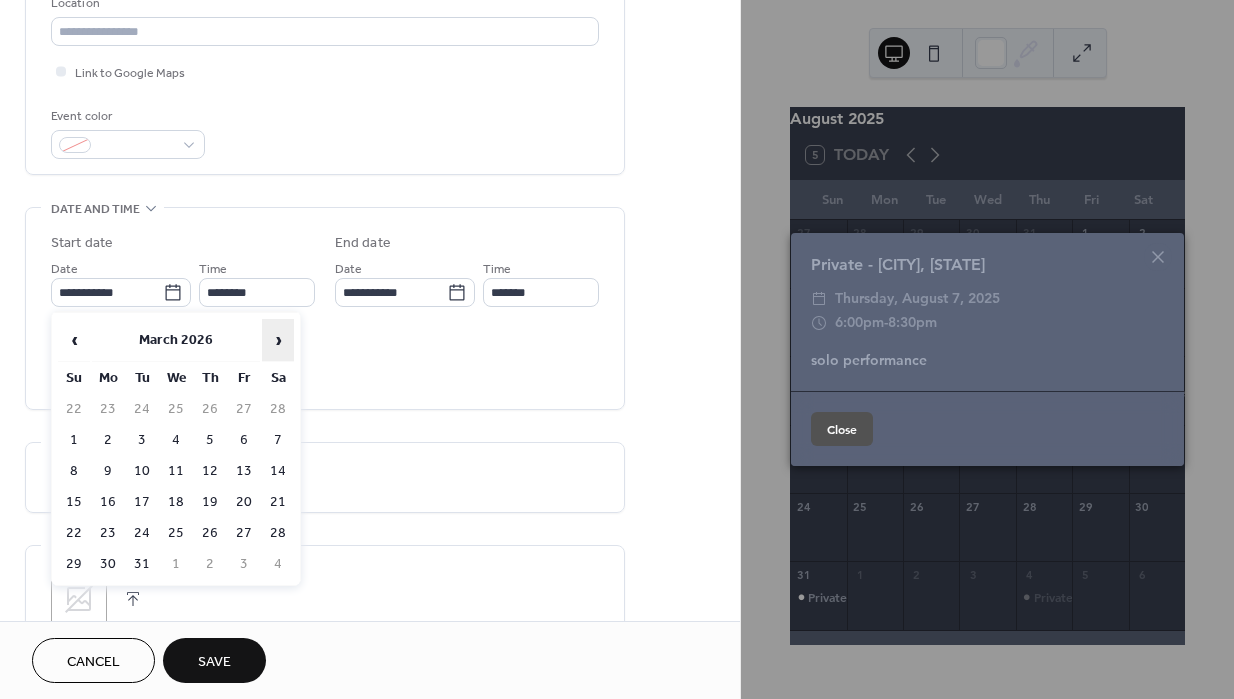click on "›" at bounding box center (278, 340) 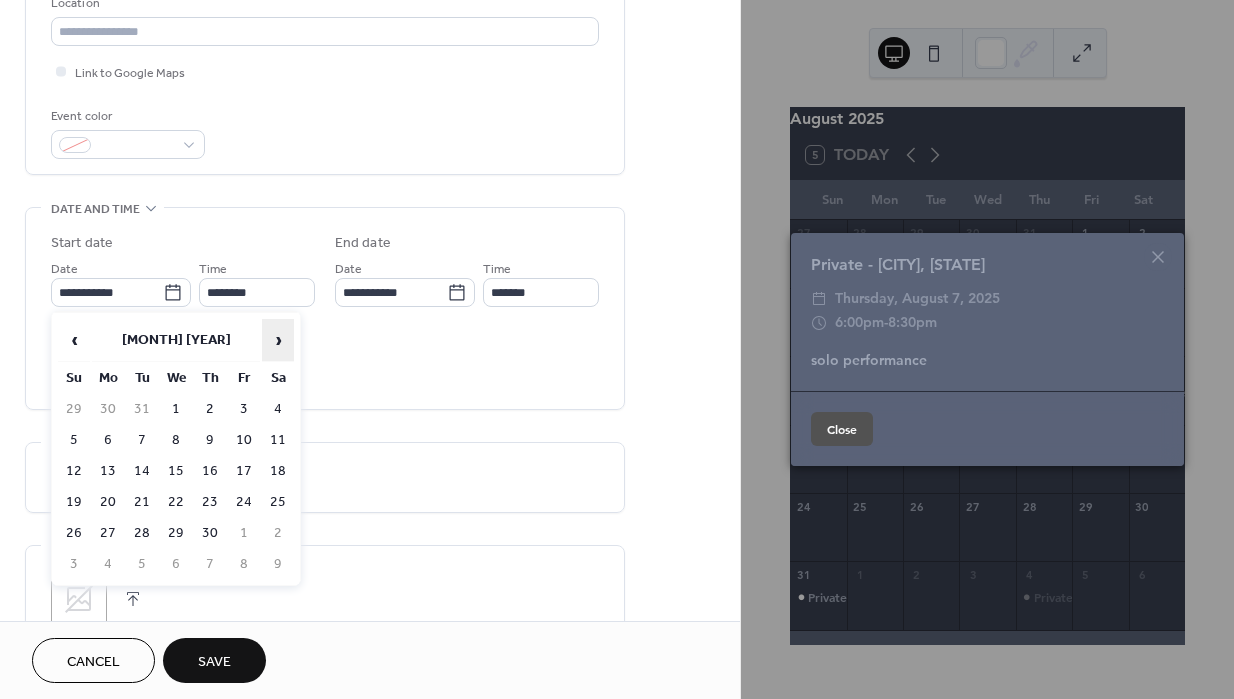 click on "›" at bounding box center [278, 340] 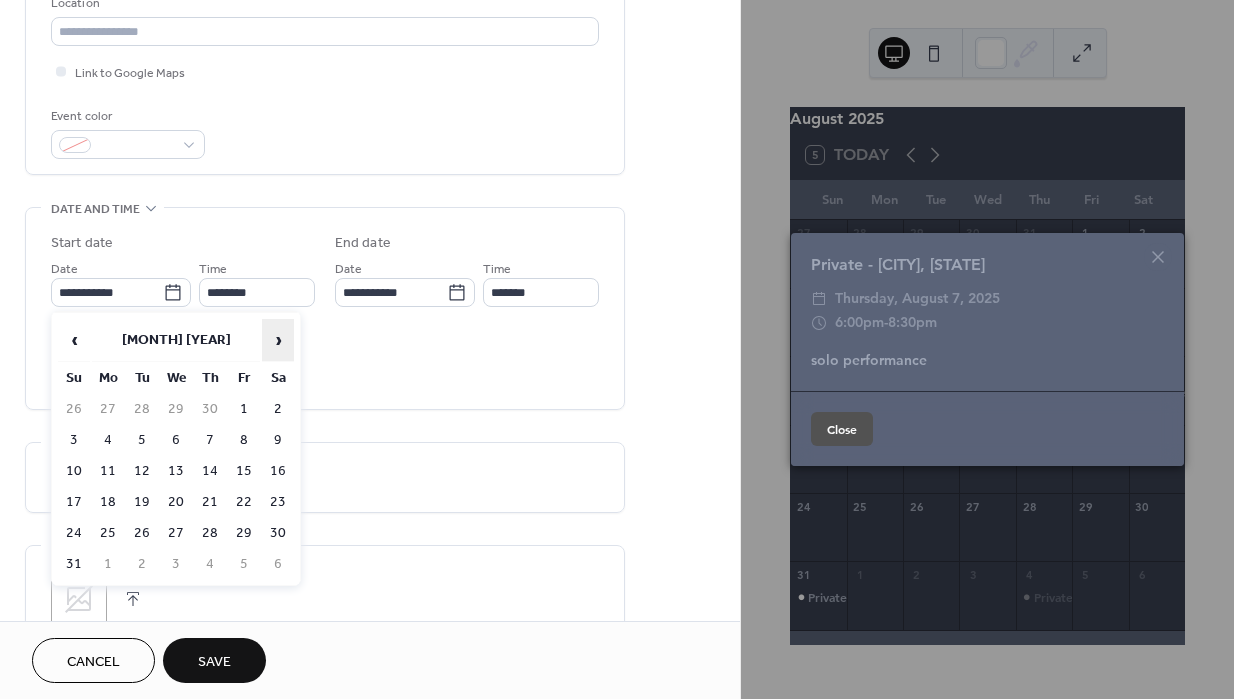 click on "›" at bounding box center (278, 340) 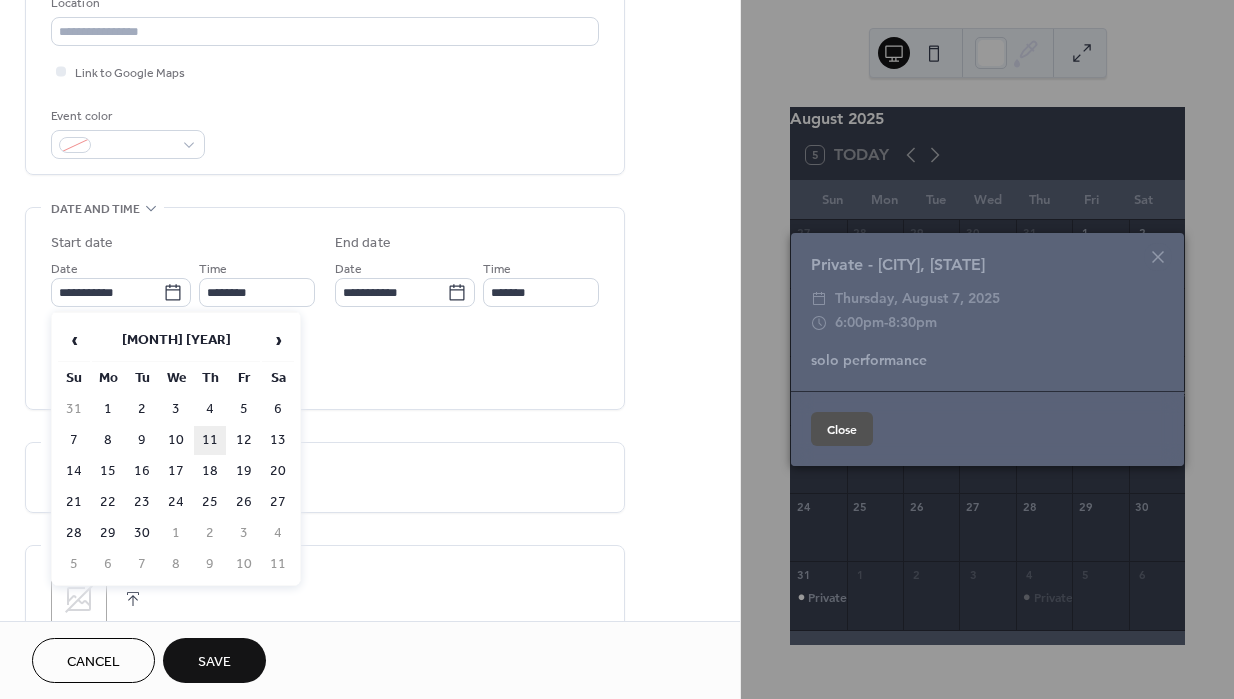 click on "11" at bounding box center [210, 440] 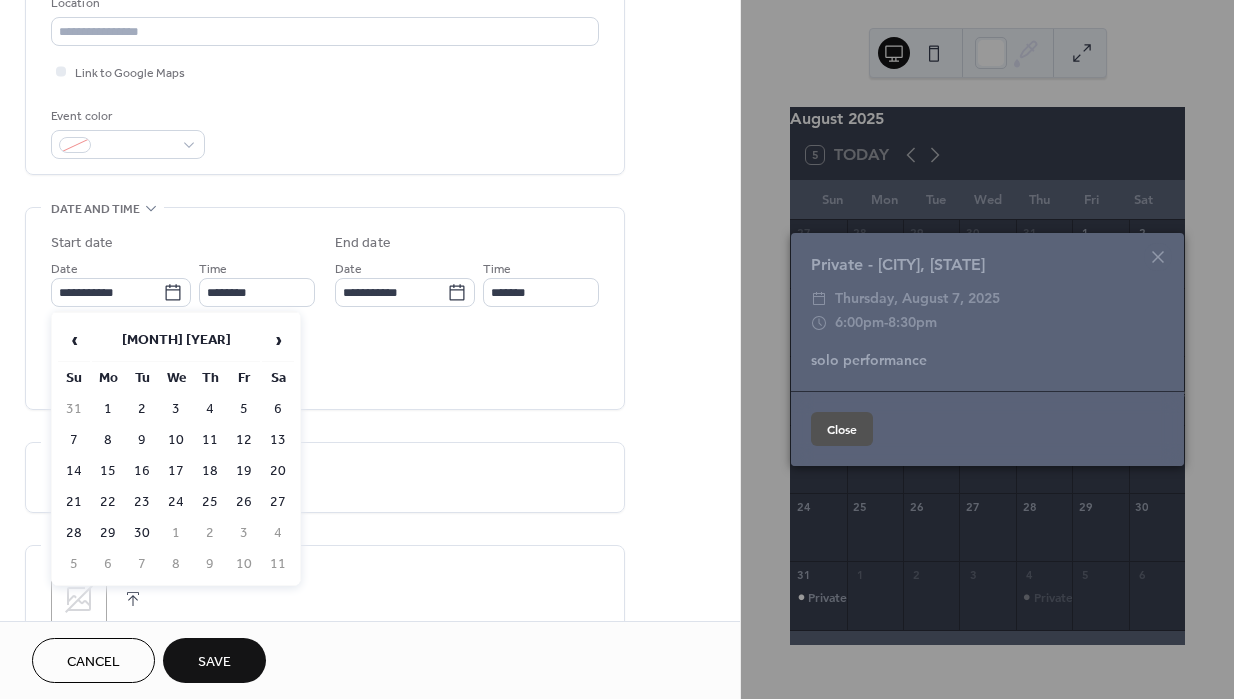 type on "**********" 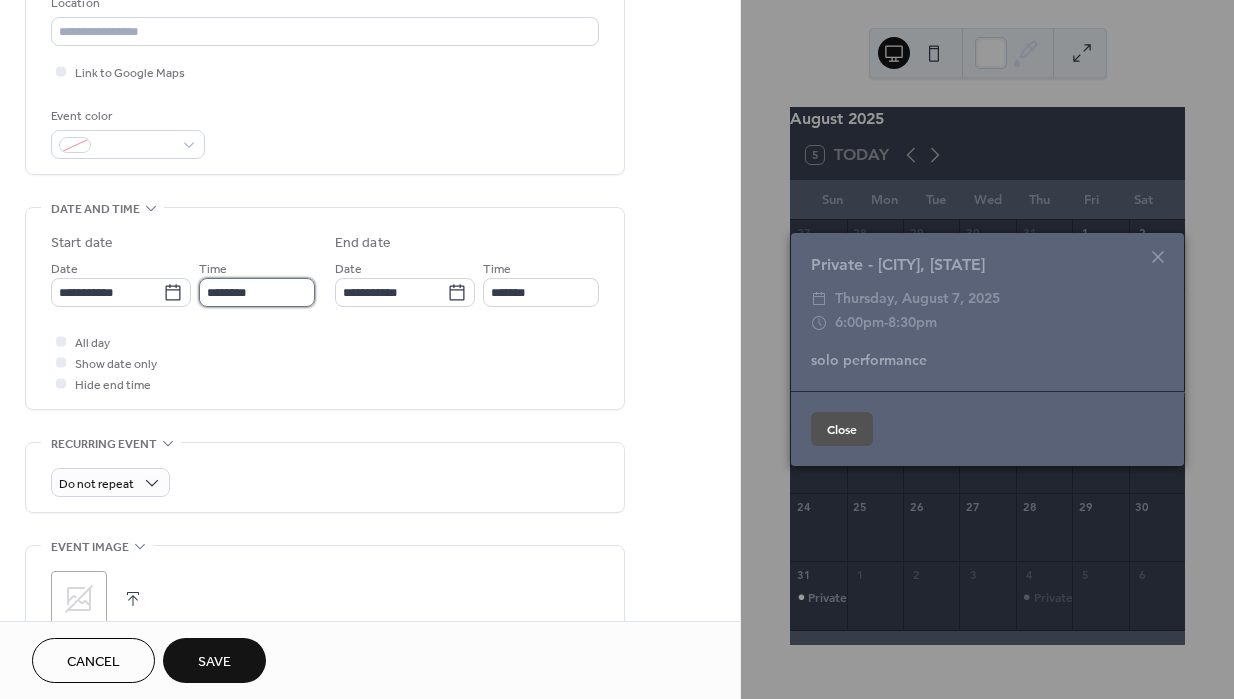 click on "********" at bounding box center (257, 292) 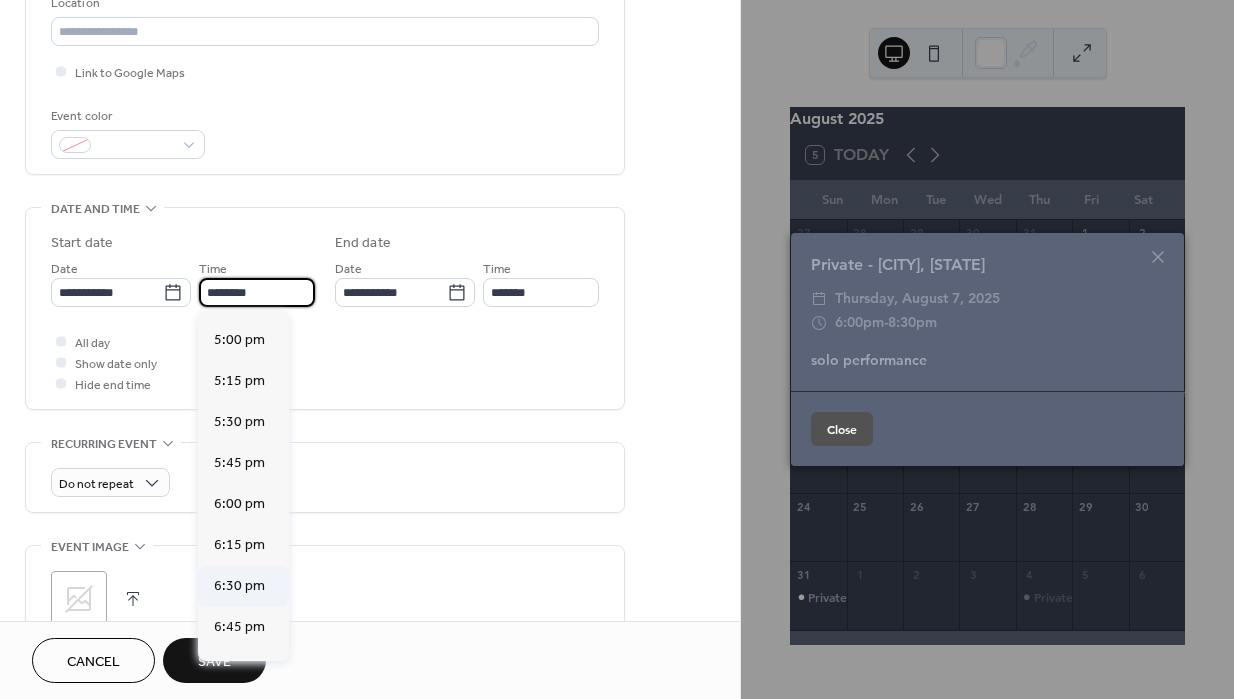 scroll, scrollTop: 2789, scrollLeft: 0, axis: vertical 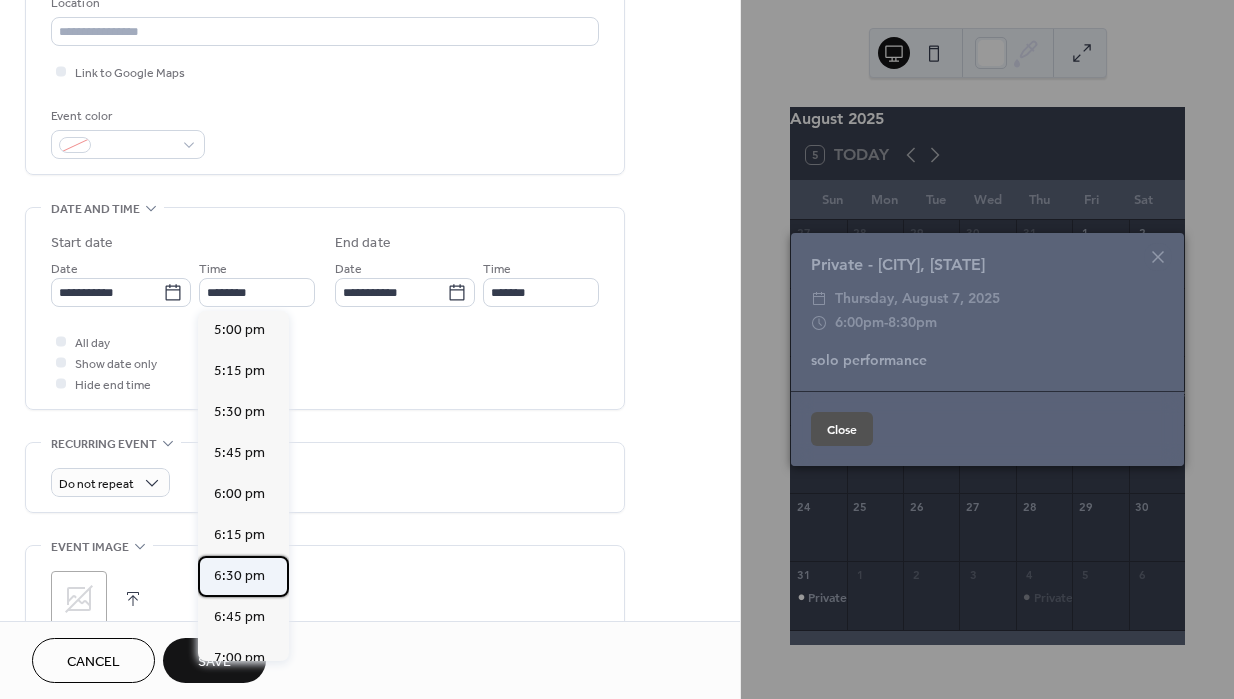 click on "6:30 pm" at bounding box center [239, 576] 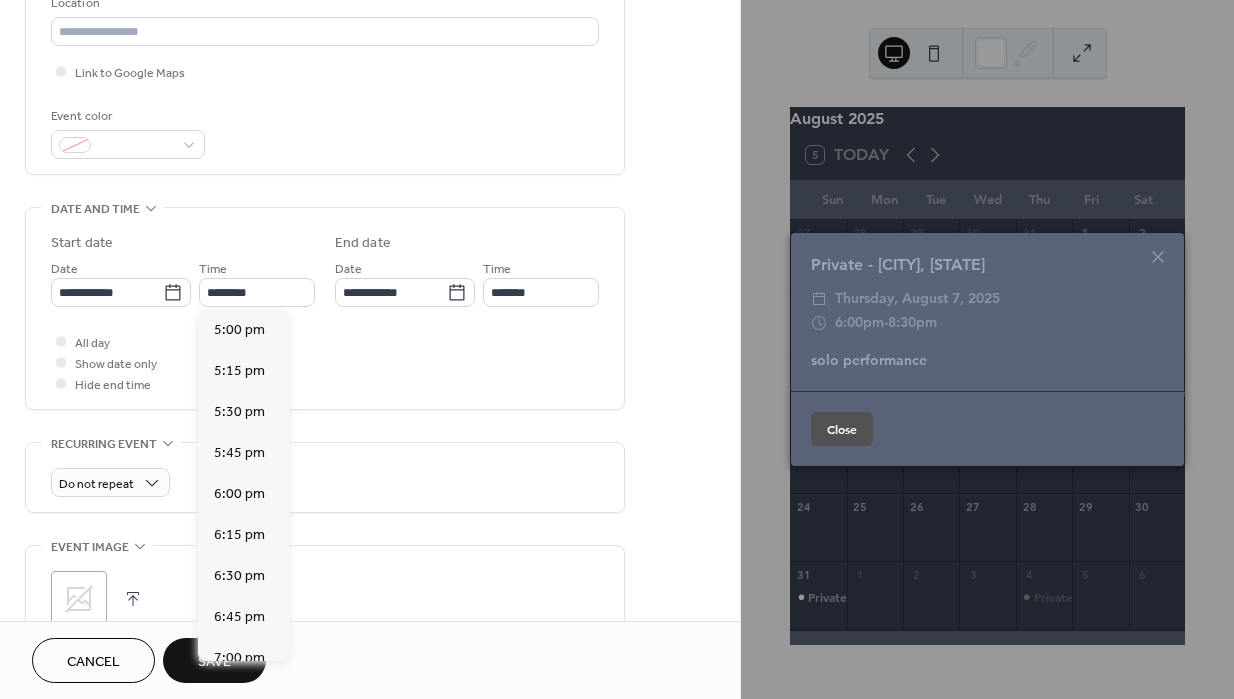 type on "*******" 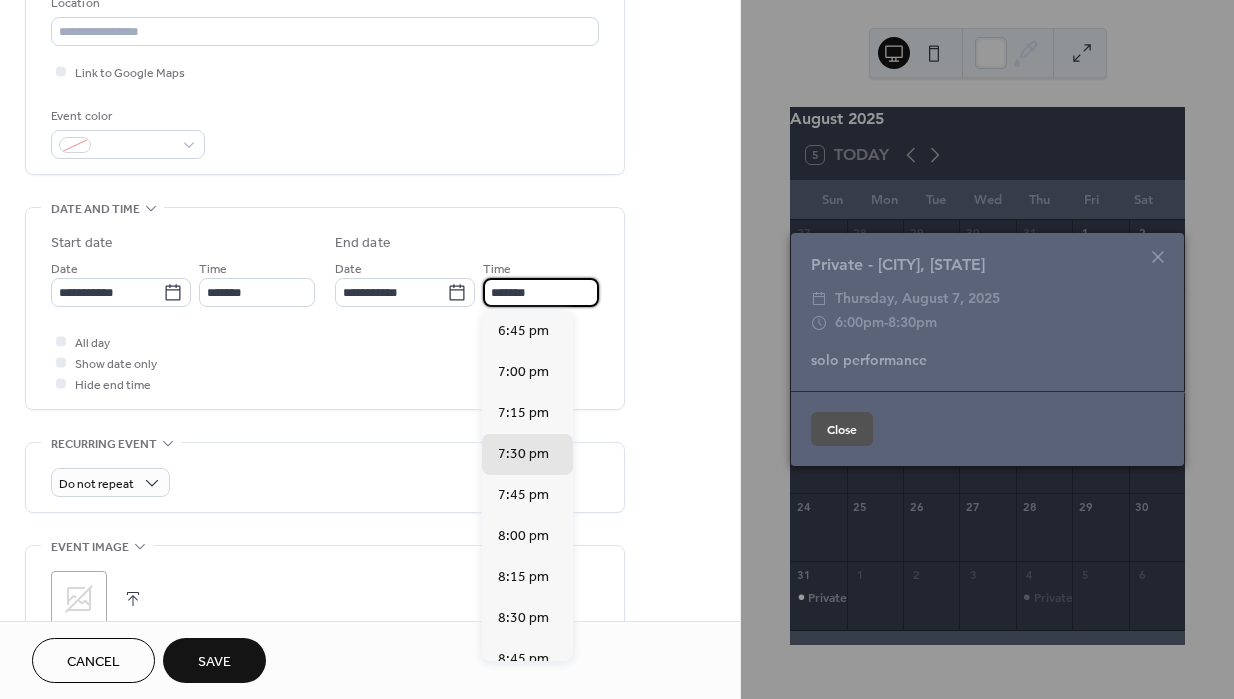 click on "*******" at bounding box center (541, 292) 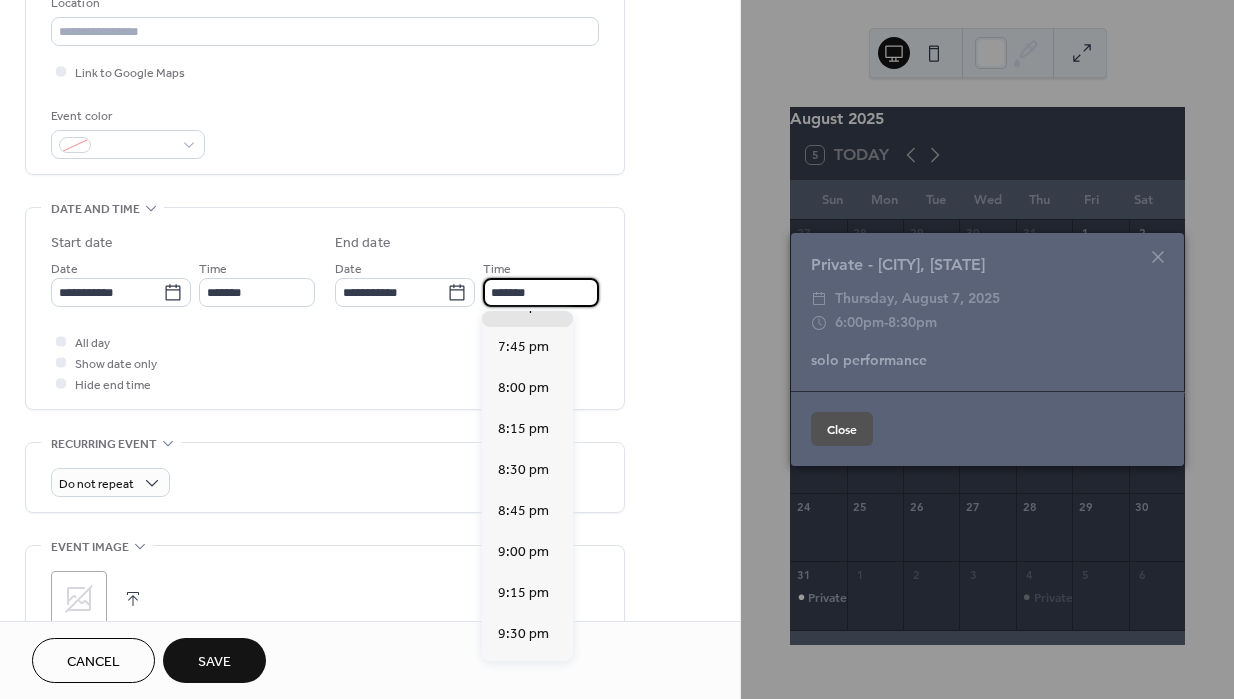 scroll, scrollTop: 253, scrollLeft: 0, axis: vertical 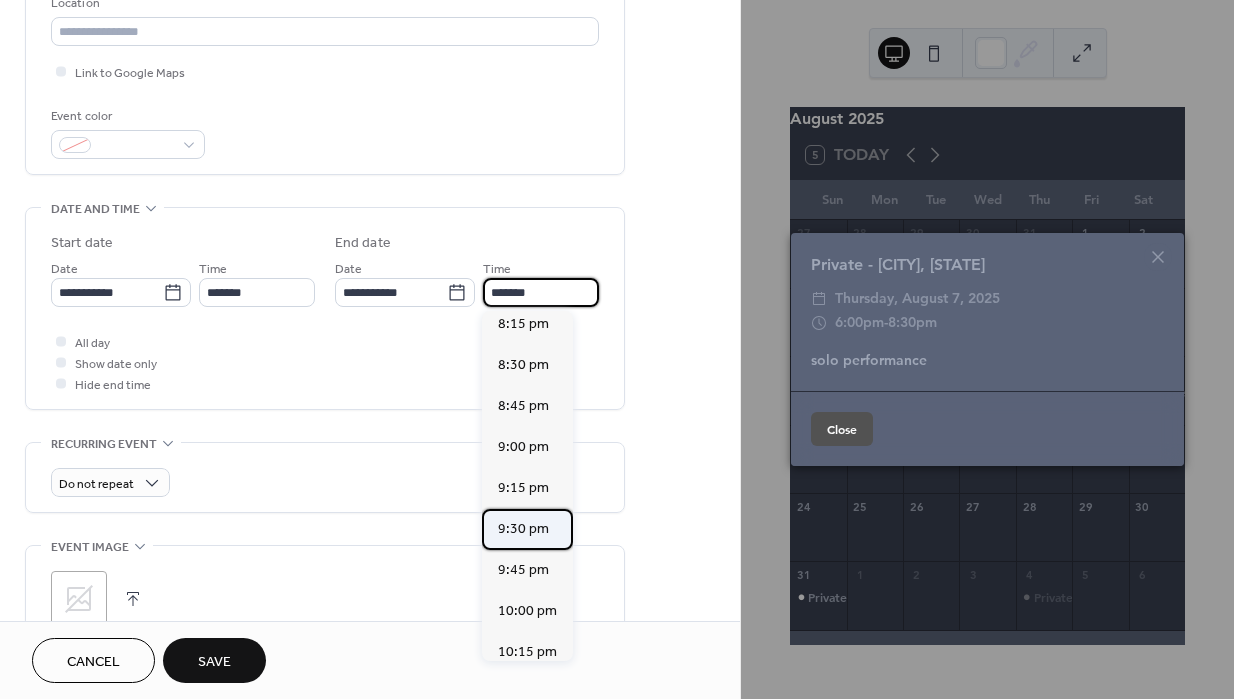 click on "9:30 pm" at bounding box center [523, 529] 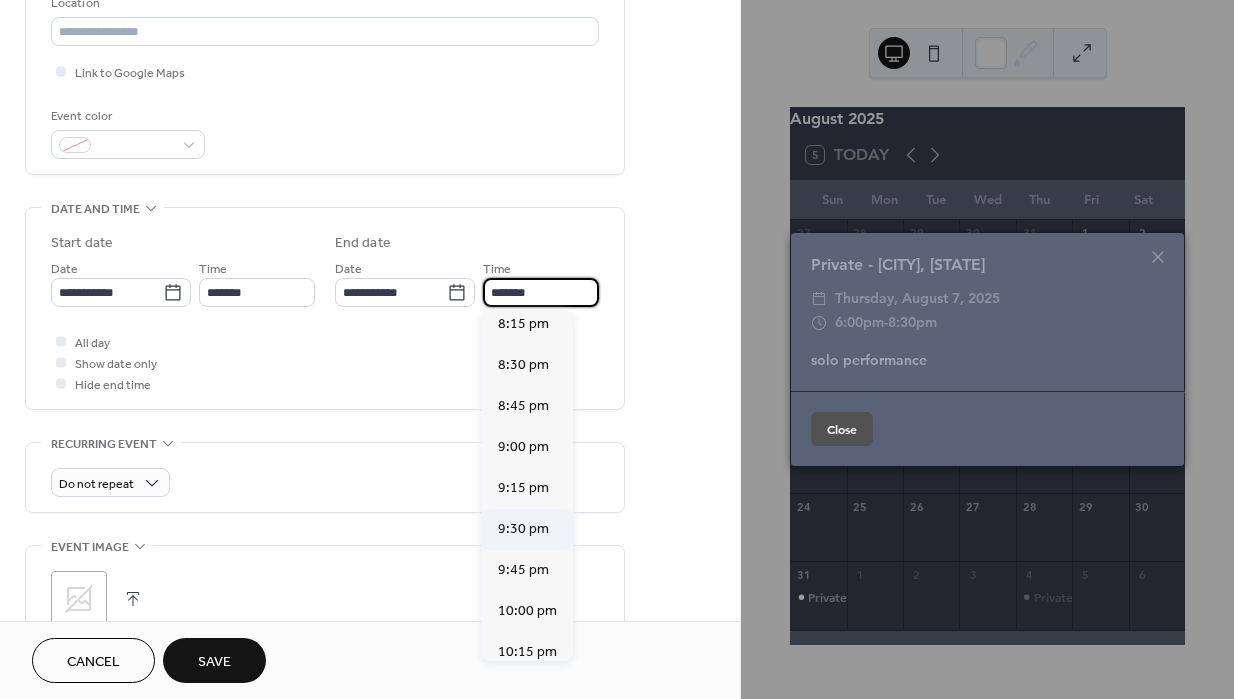 type on "*******" 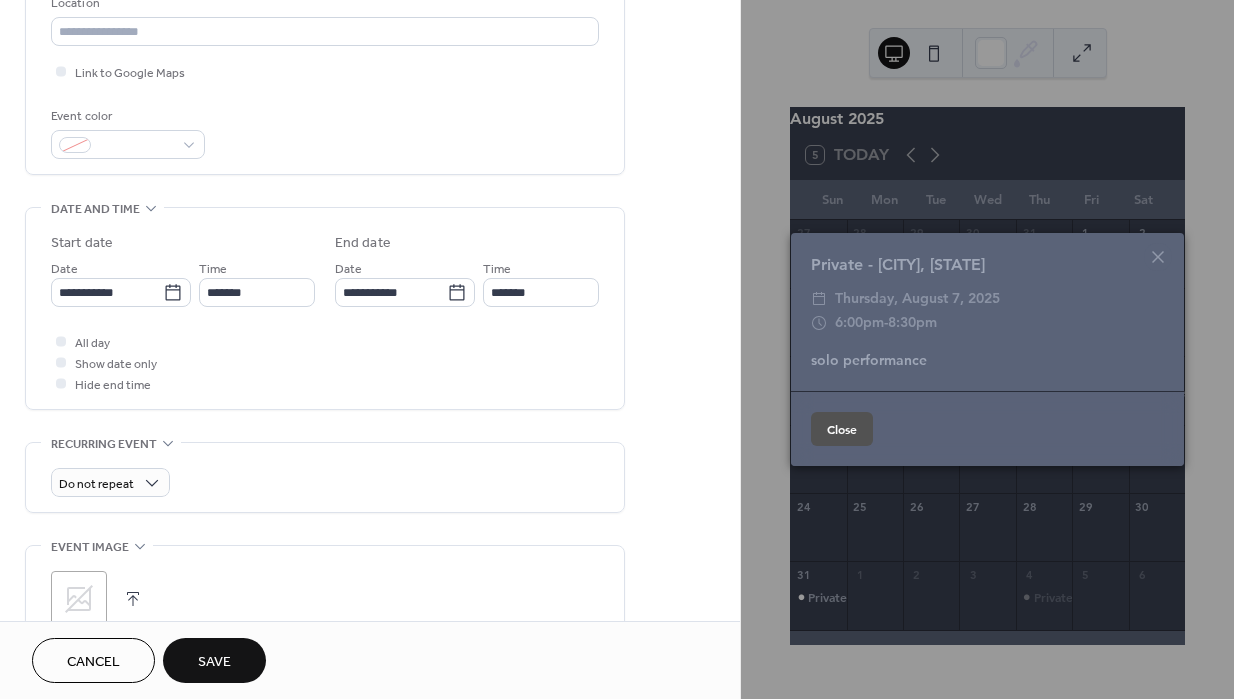 scroll, scrollTop: 0, scrollLeft: 0, axis: both 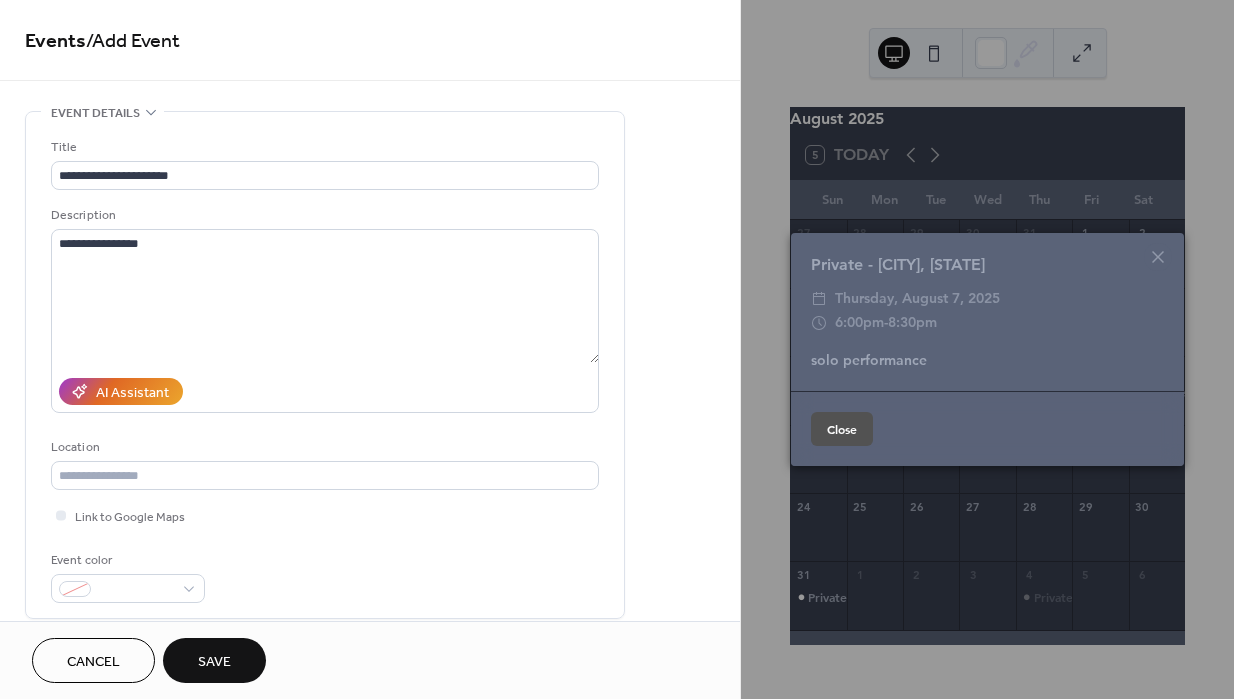 click on "Save" at bounding box center (214, 662) 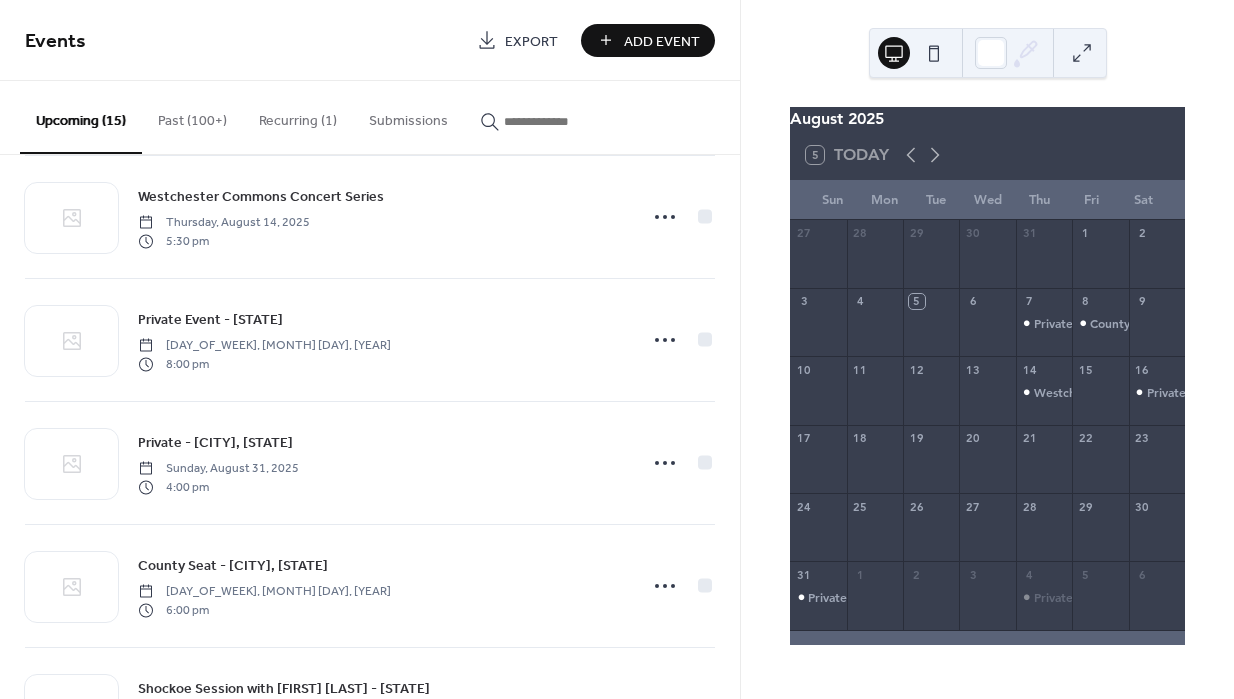 scroll, scrollTop: 157, scrollLeft: 0, axis: vertical 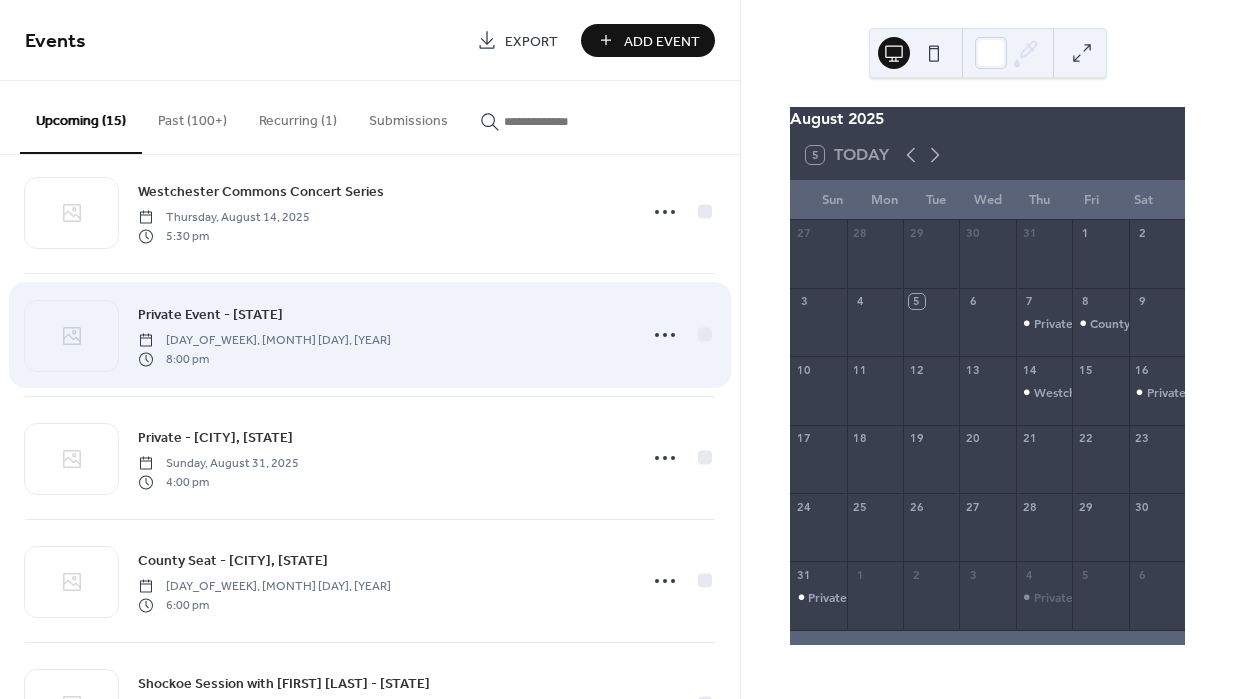 click on "[DAY_OF_WEEK], [MONTH] [DAY], [YEAR]" at bounding box center (264, 341) 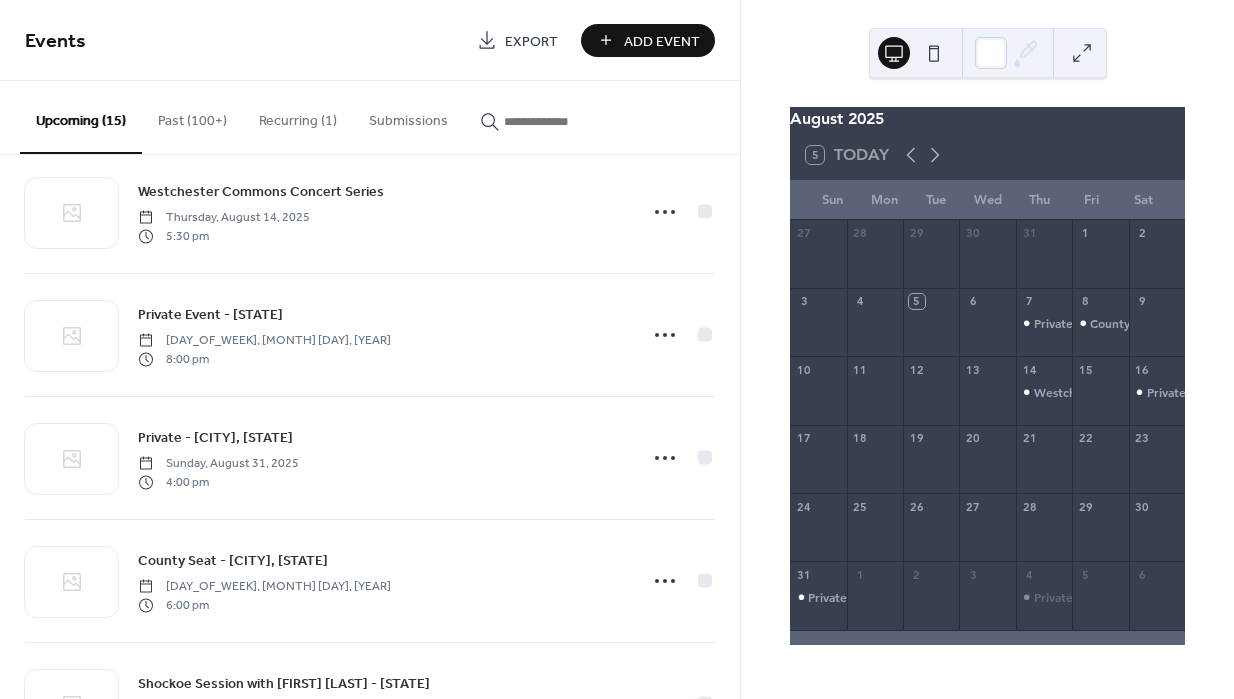 click on "Private Event - [STATE]" at bounding box center [1157, 392] 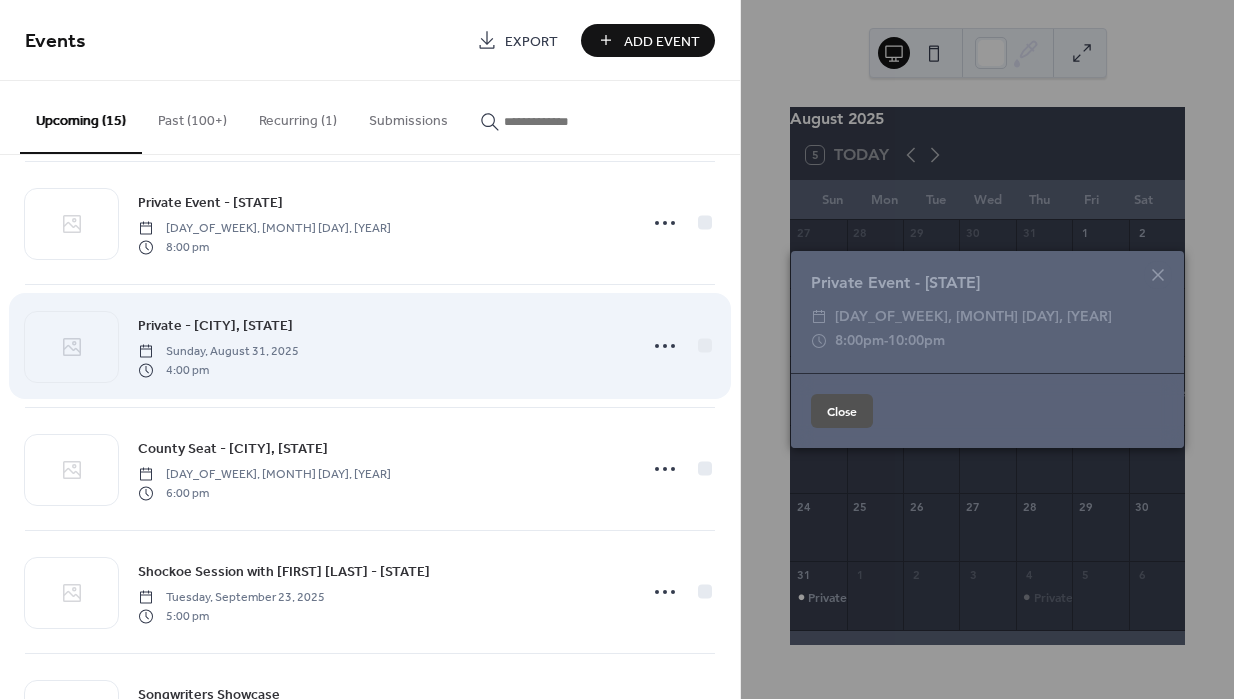 scroll, scrollTop: 268, scrollLeft: 0, axis: vertical 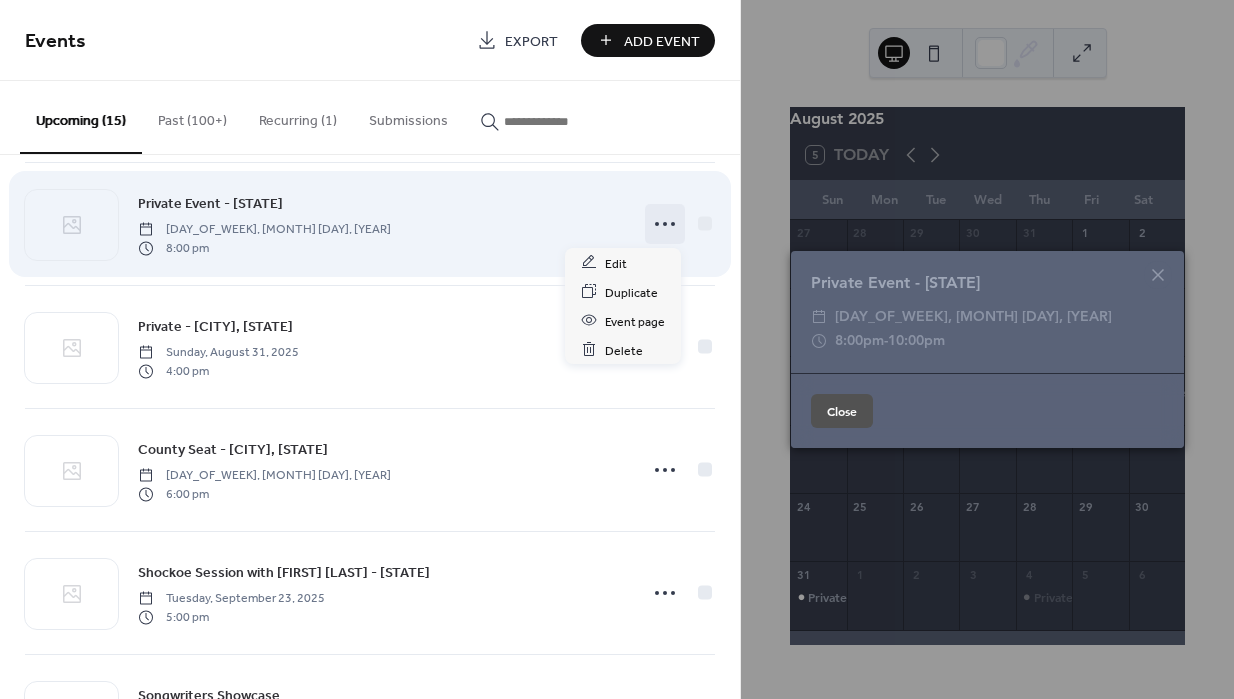 click 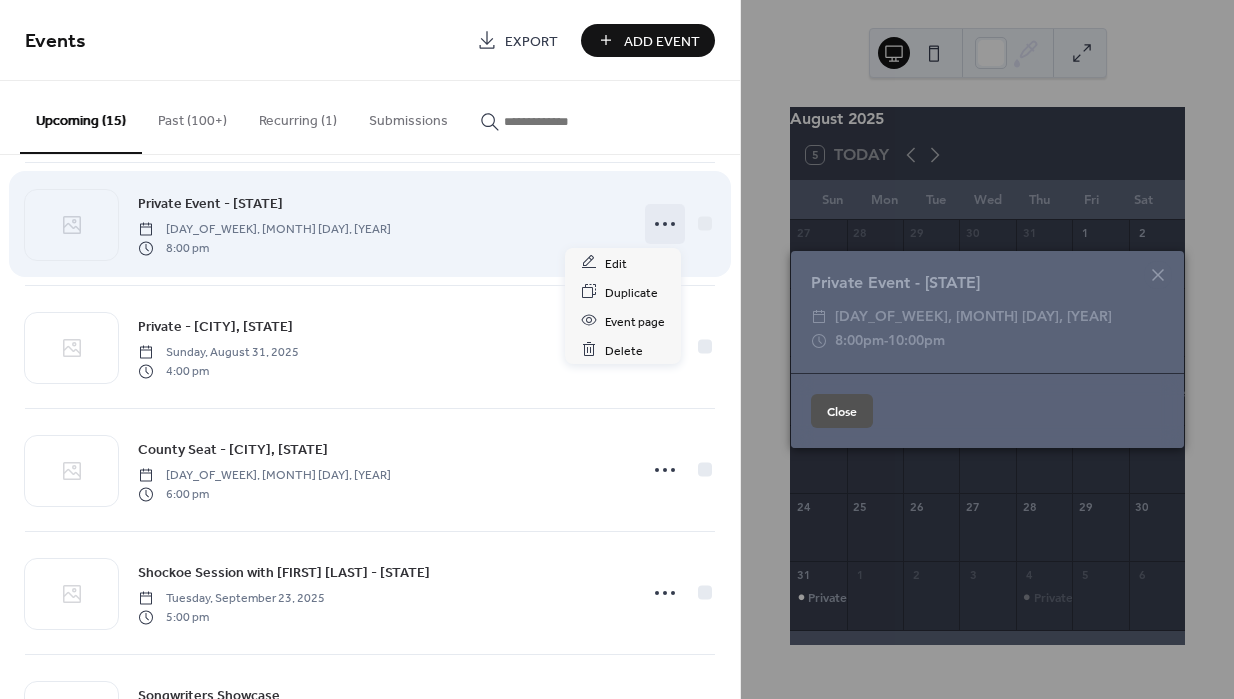 click on "Private Event - [STATE] [DAY_OF_WEEK], [MONTH] [DAY], [YEAR] [TIME]" at bounding box center (381, 224) 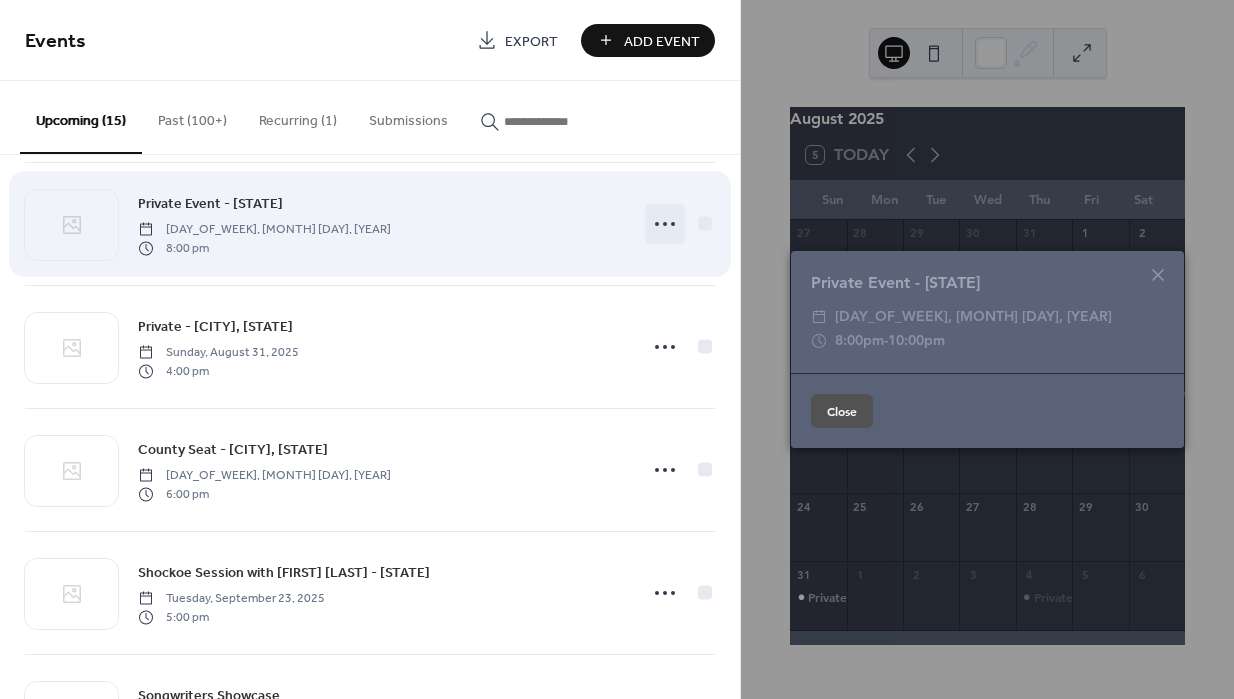 click 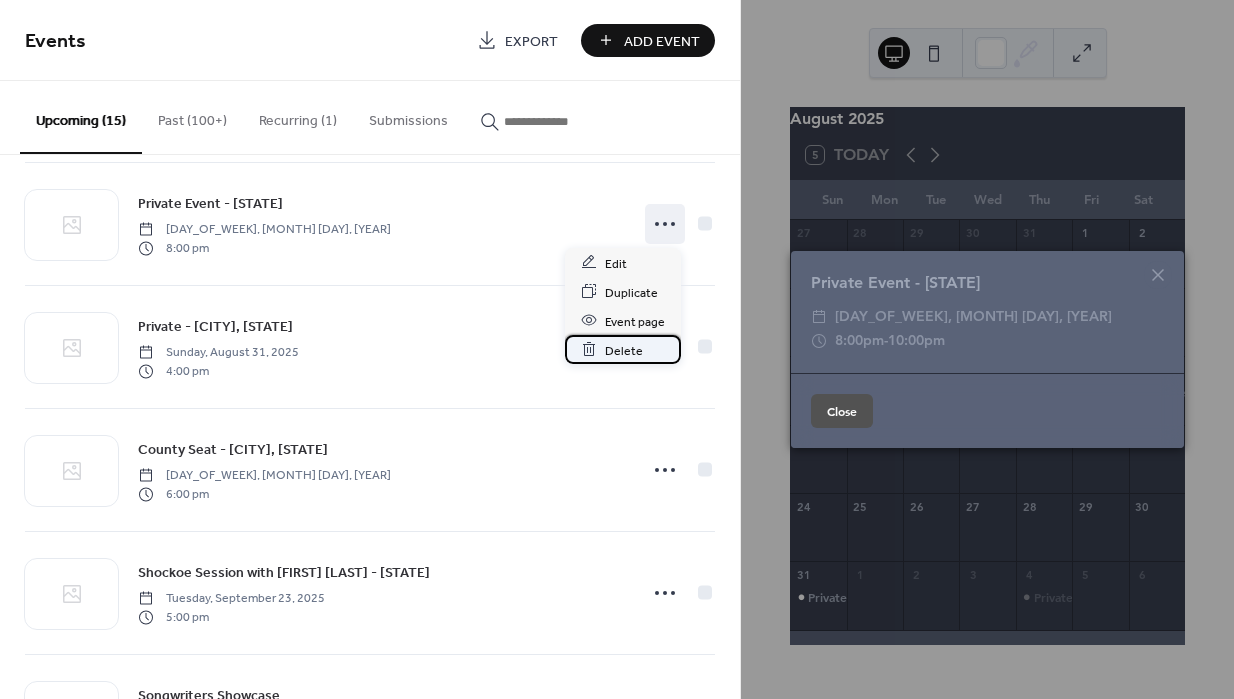 click on "Delete" at bounding box center (624, 350) 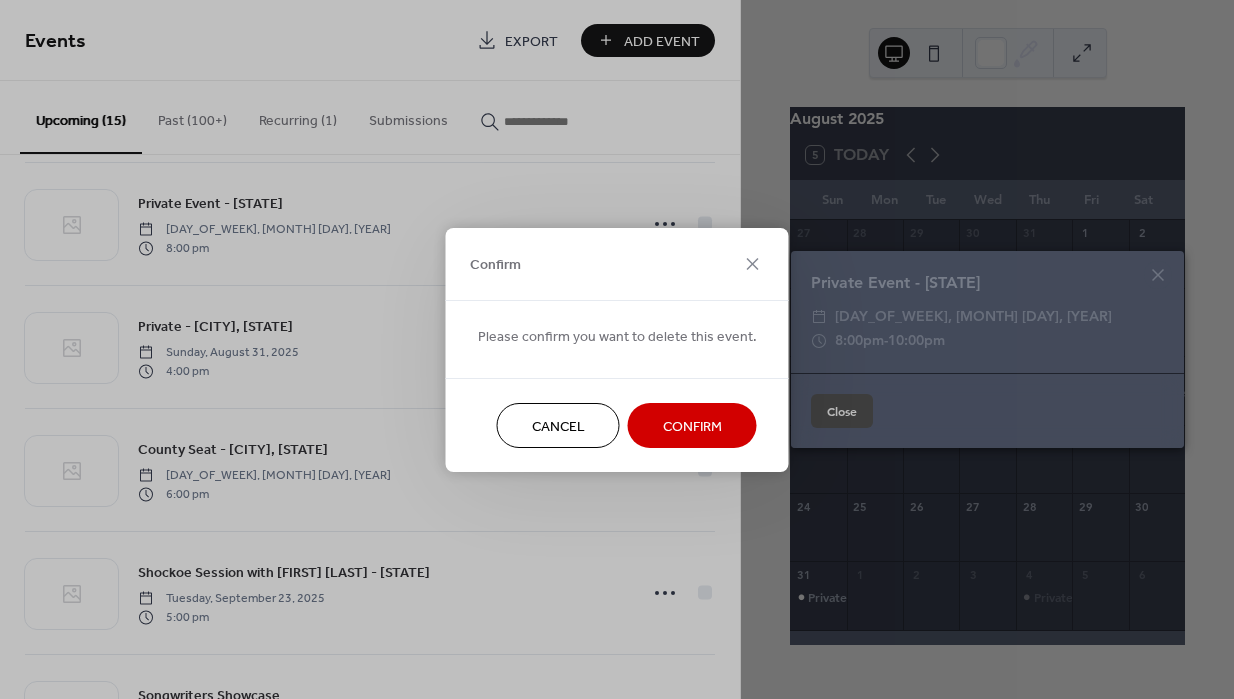 click on "Confirm" at bounding box center [692, 426] 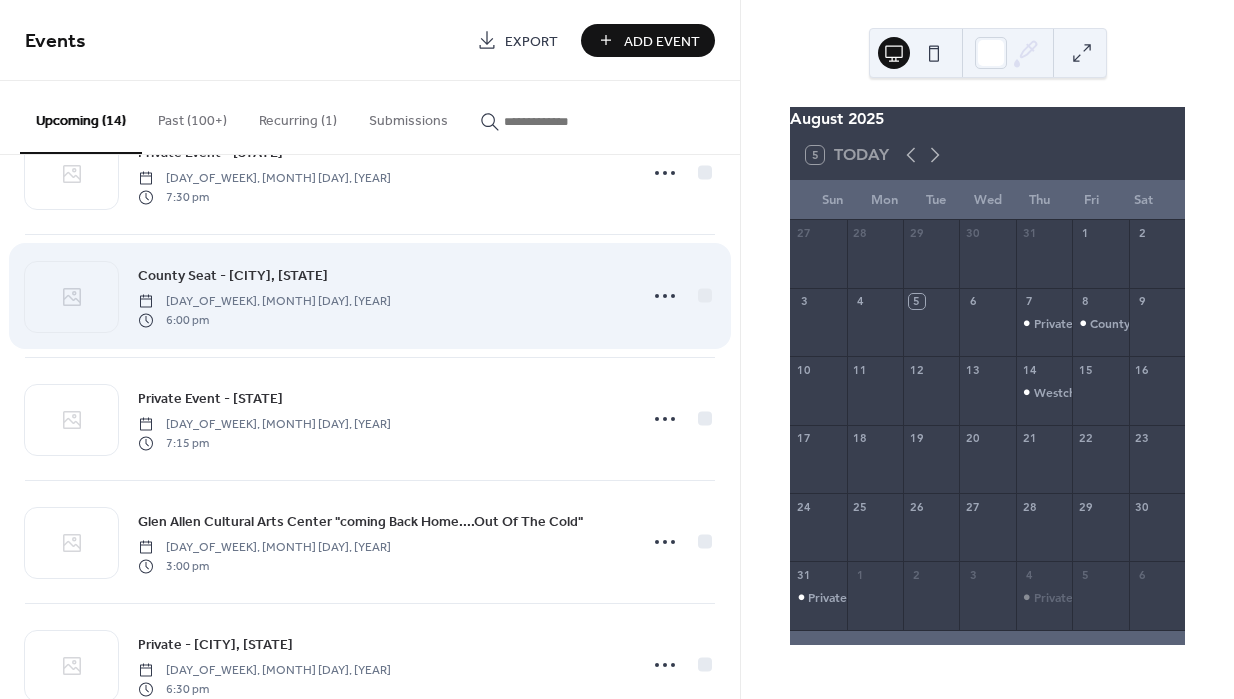scroll, scrollTop: 1237, scrollLeft: 0, axis: vertical 